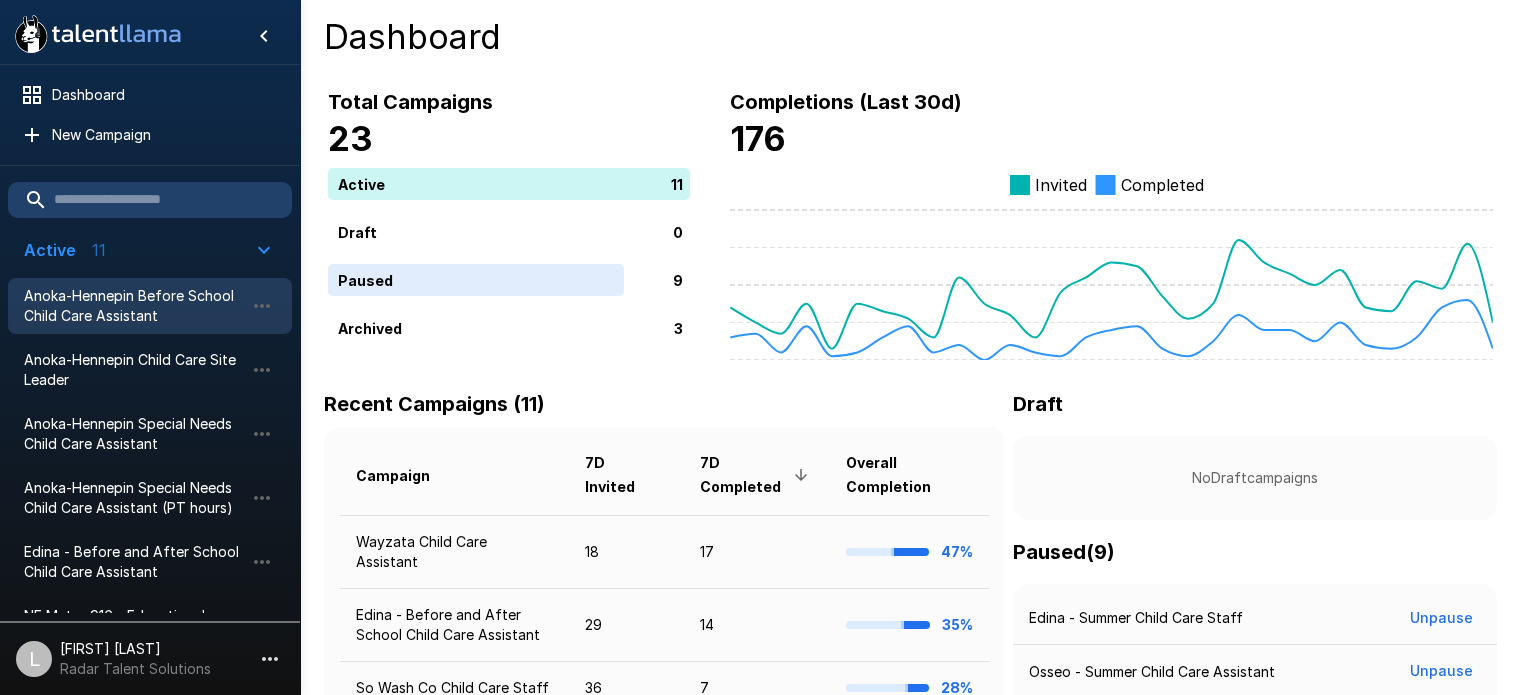 scroll, scrollTop: 0, scrollLeft: 0, axis: both 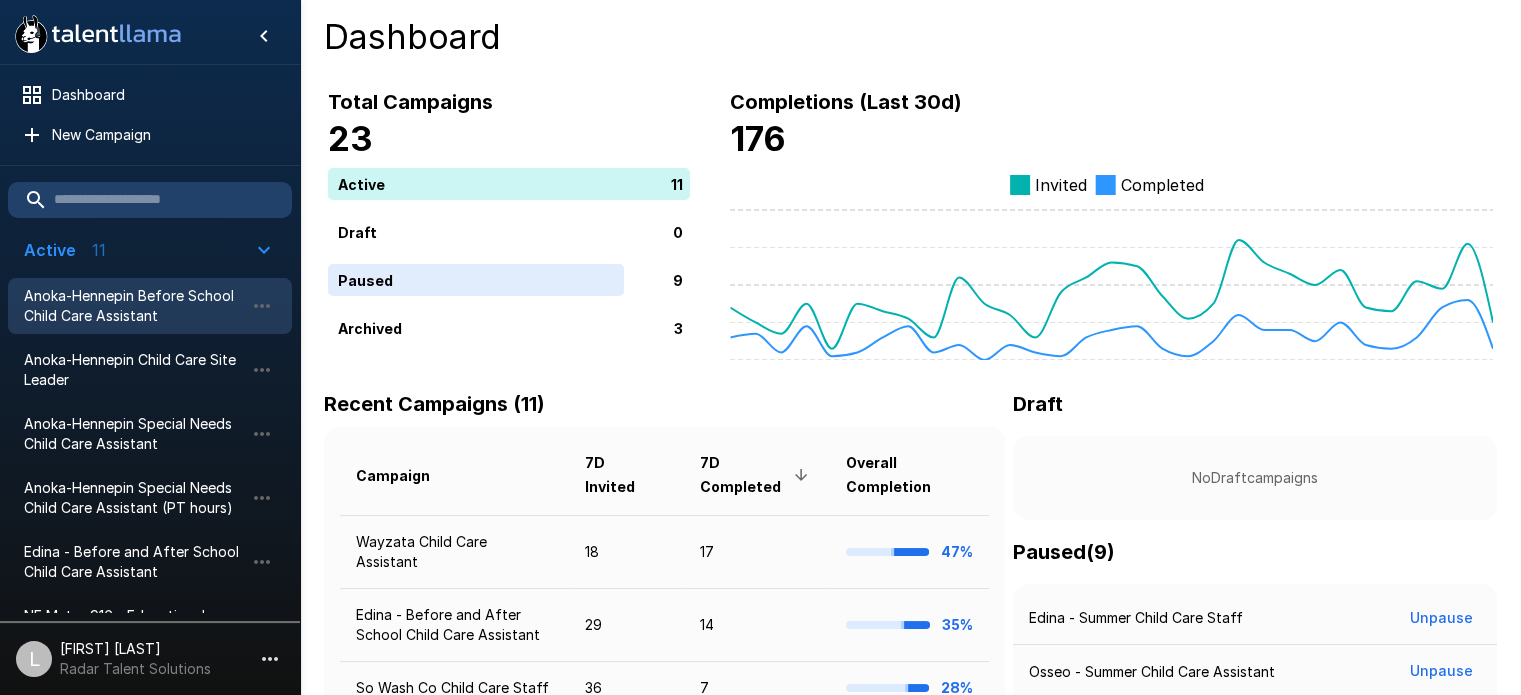 click on "Anoka-Hennepin Before School Child Care Assistant" at bounding box center [134, 306] 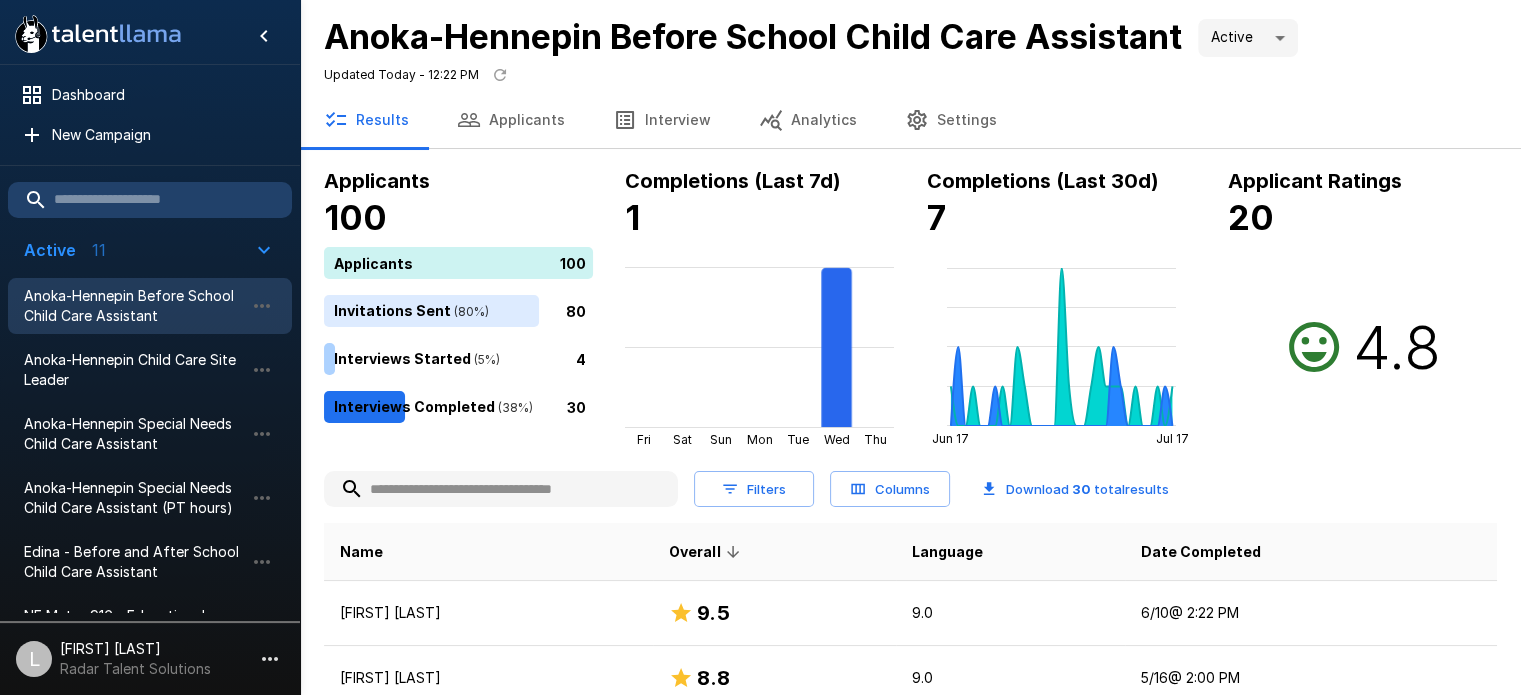 scroll, scrollTop: 200, scrollLeft: 0, axis: vertical 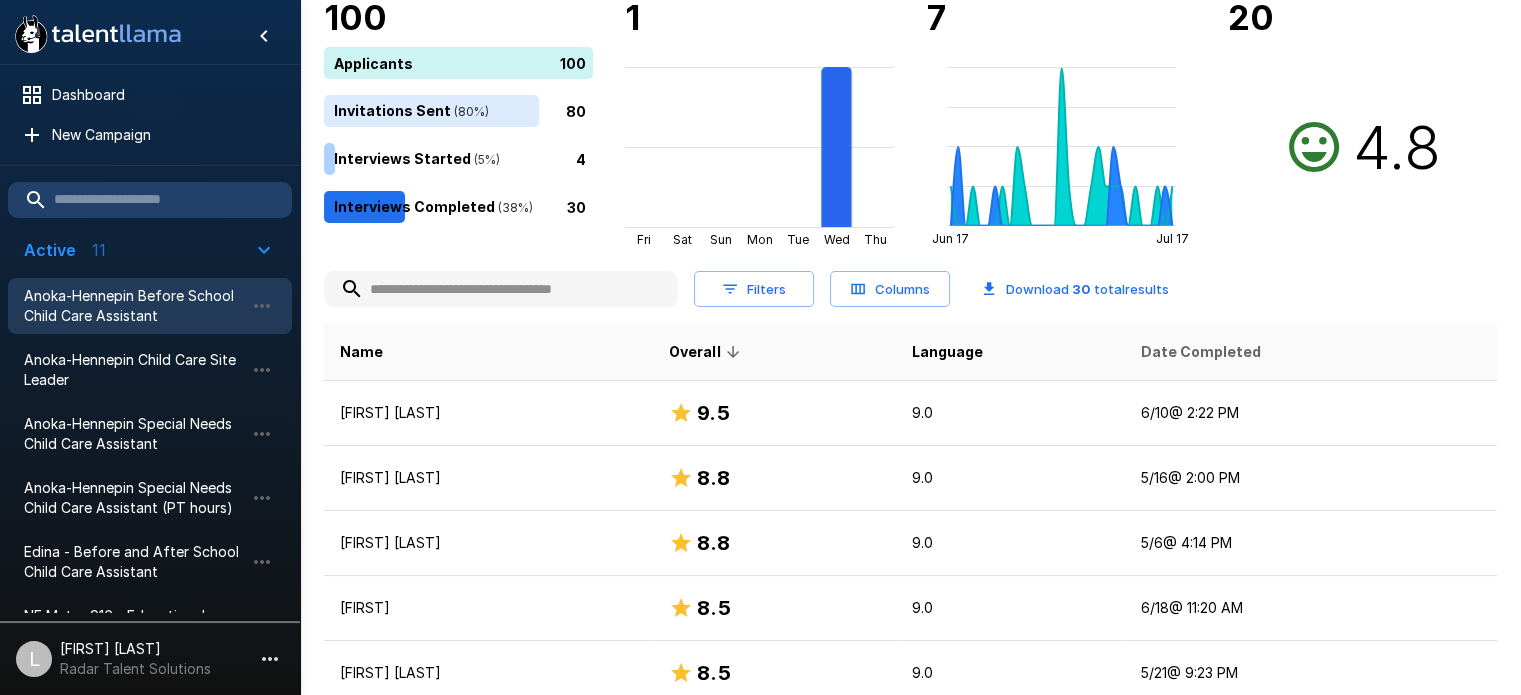 click on "Date Completed" at bounding box center (1201, 352) 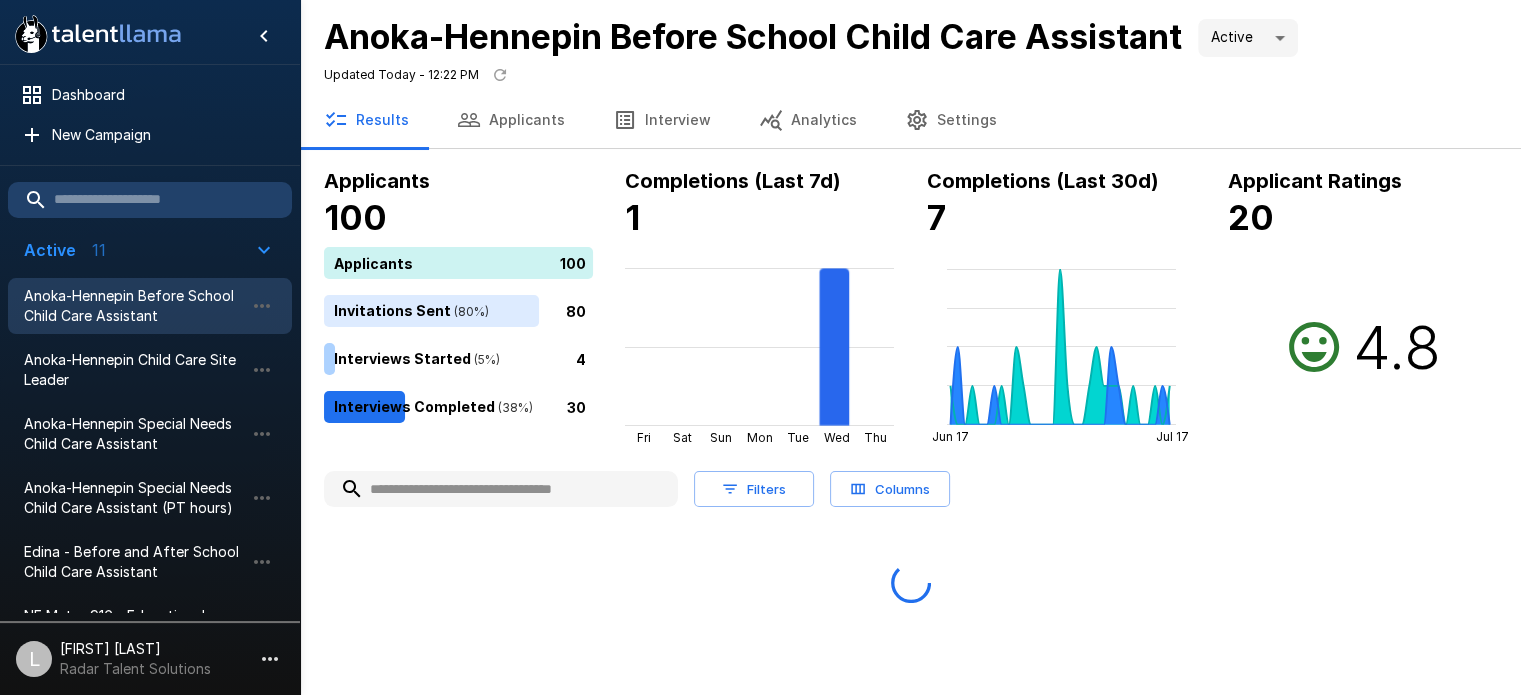 scroll, scrollTop: 0, scrollLeft: 0, axis: both 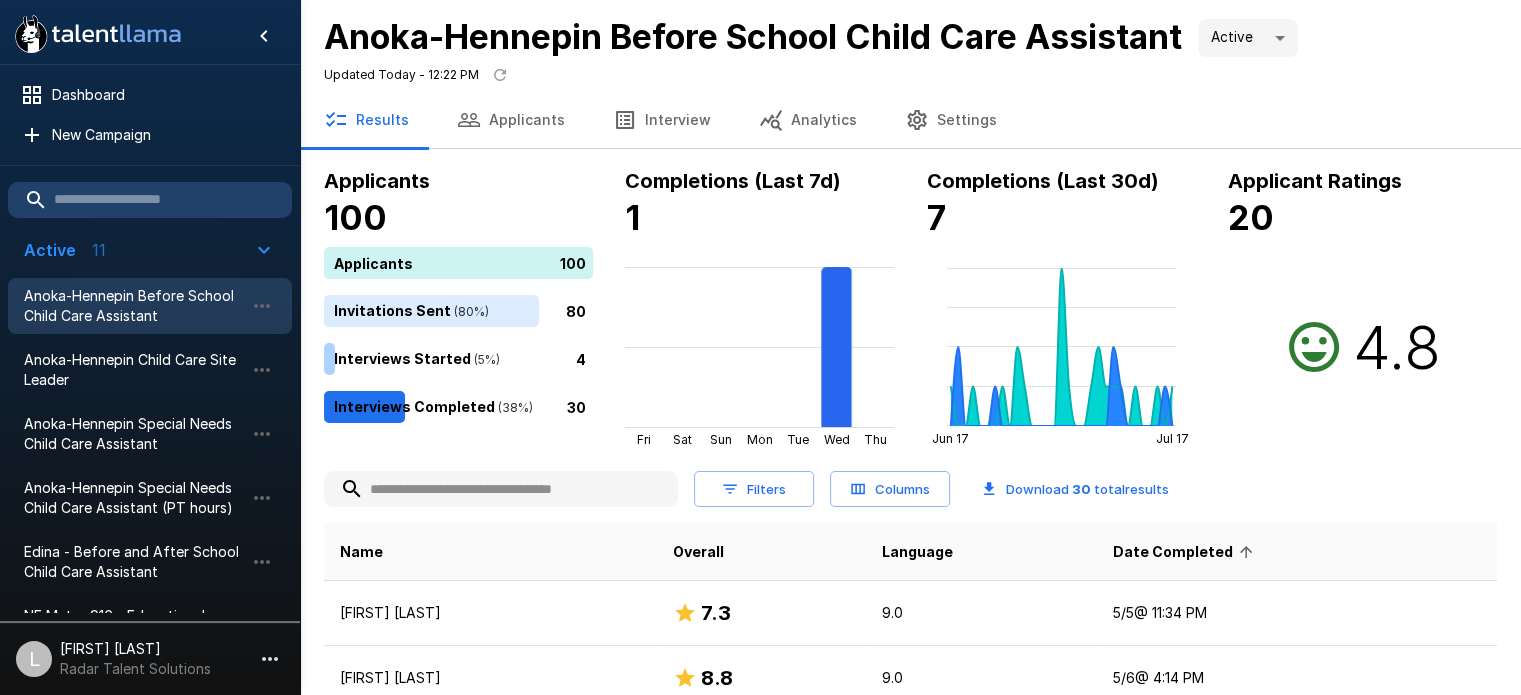 click on "Date Completed" at bounding box center [1186, 552] 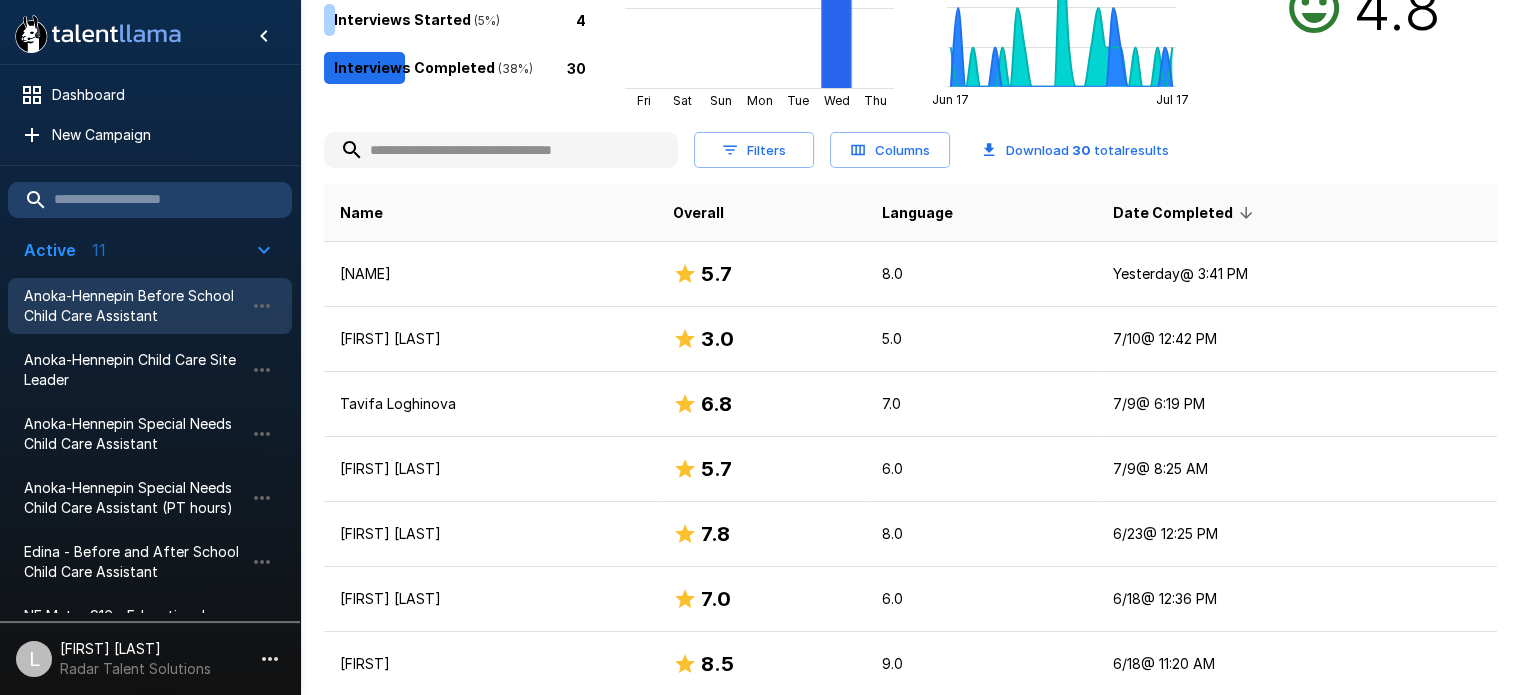 scroll, scrollTop: 400, scrollLeft: 0, axis: vertical 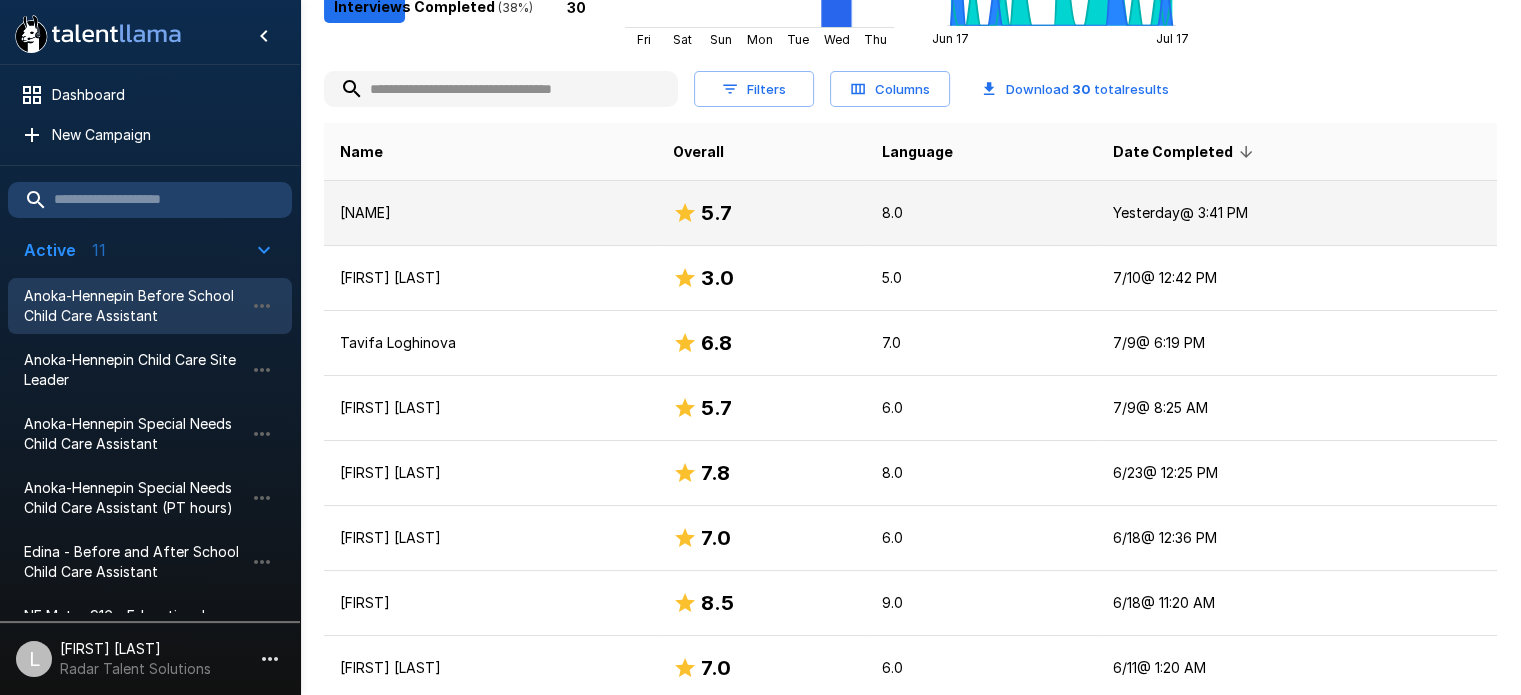click on "5.7" at bounding box center (761, 213) 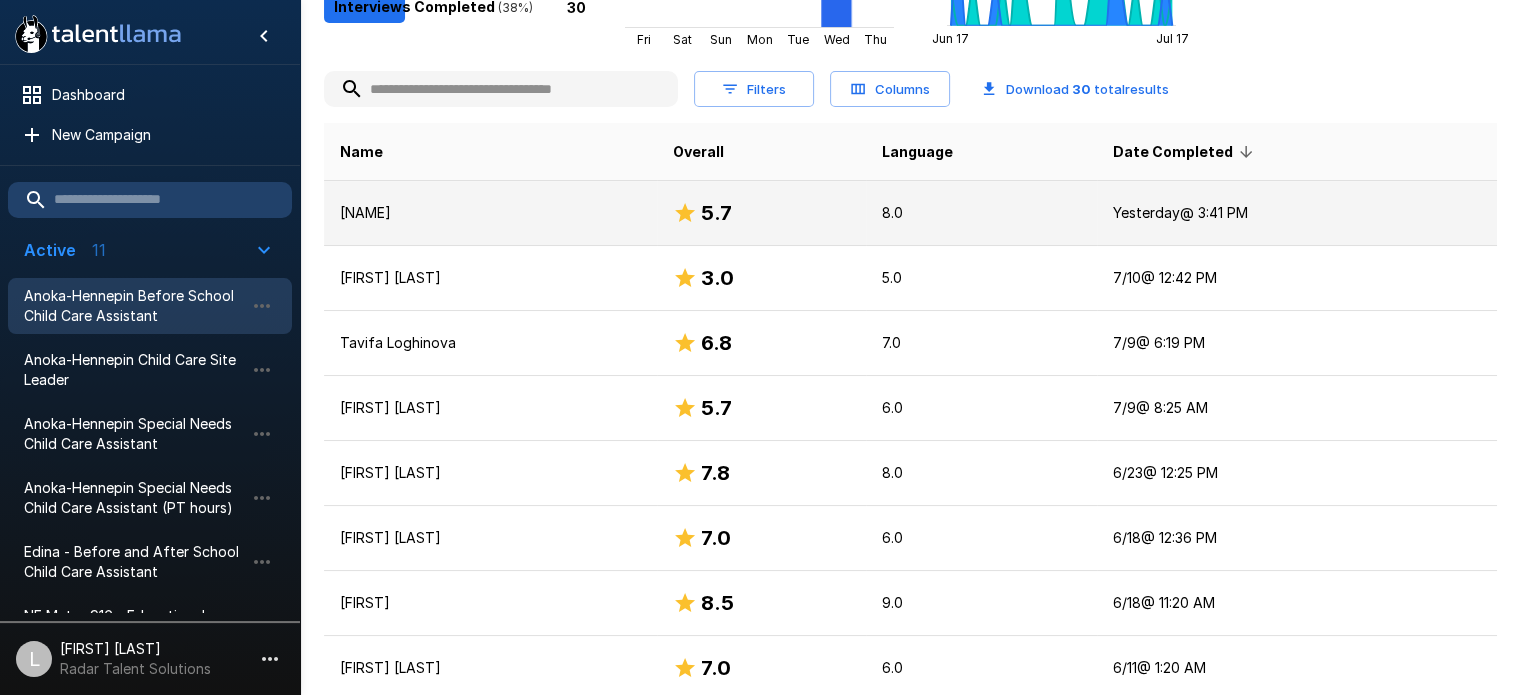 scroll, scrollTop: 0, scrollLeft: 0, axis: both 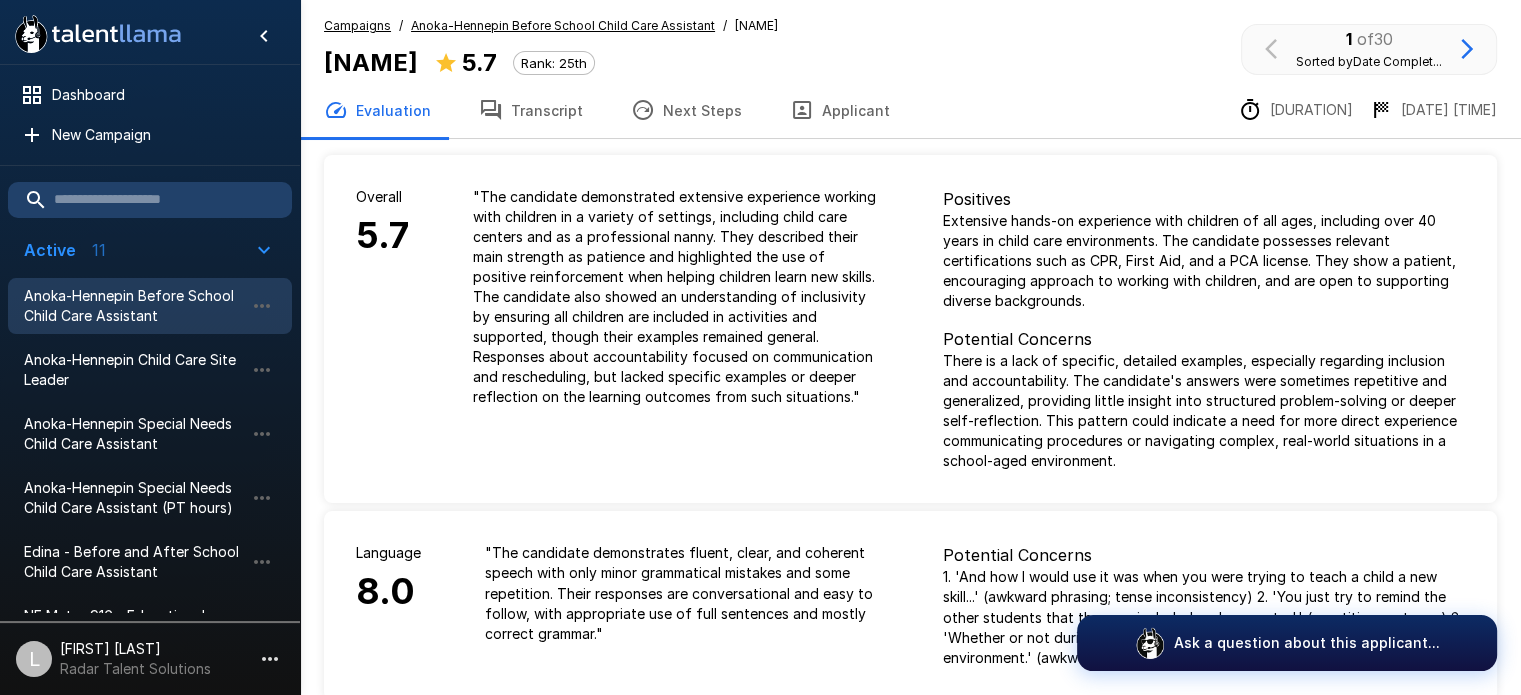 click on "Transcript" at bounding box center (531, 110) 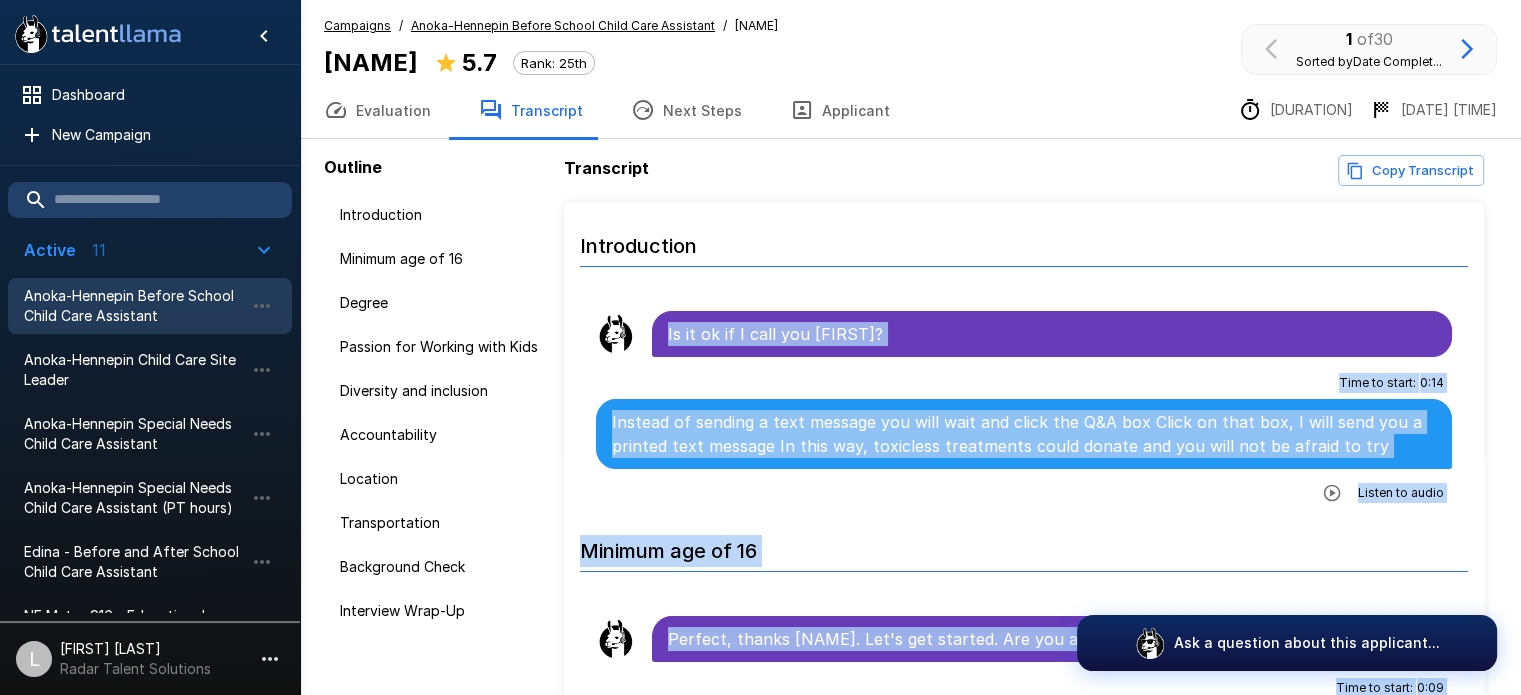 scroll, scrollTop: 19, scrollLeft: 0, axis: vertical 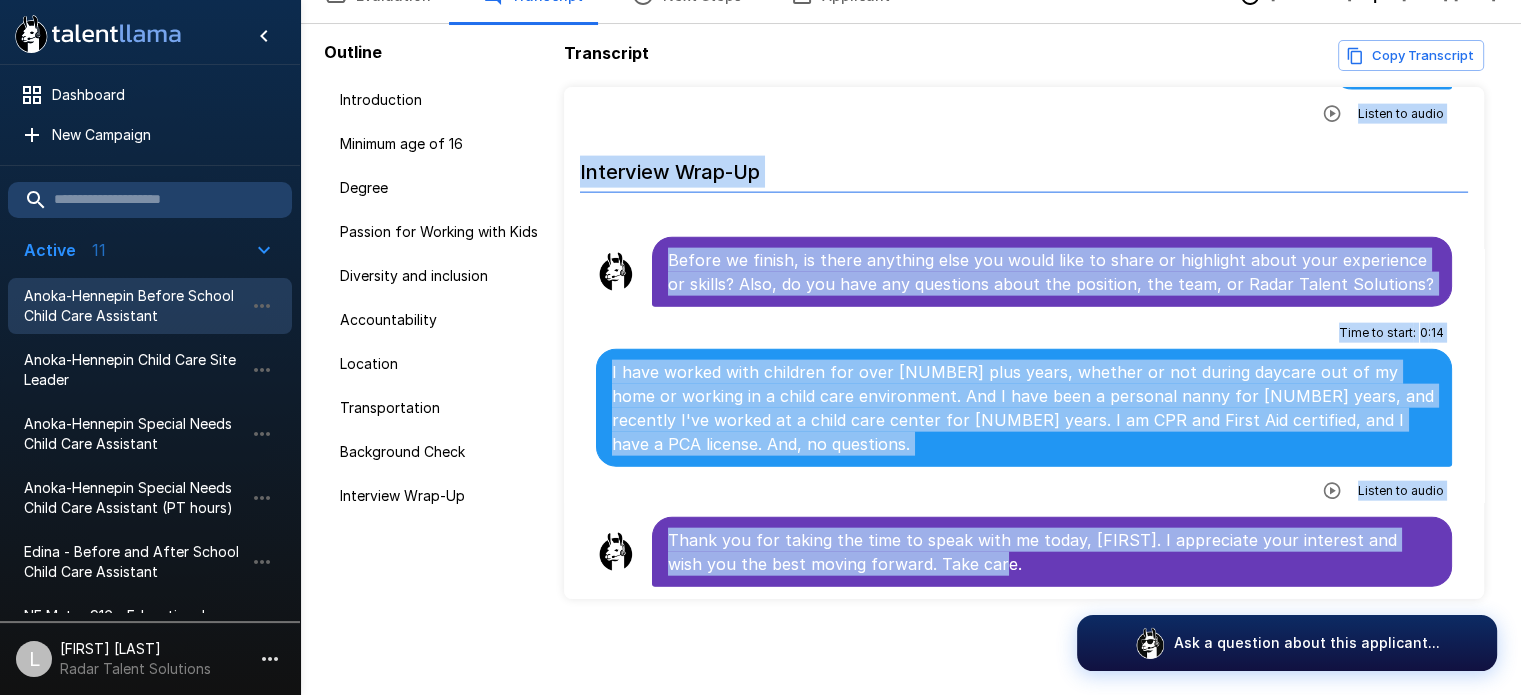 drag, startPoint x: 671, startPoint y: 304, endPoint x: 1156, endPoint y: 742, distance: 653.5052 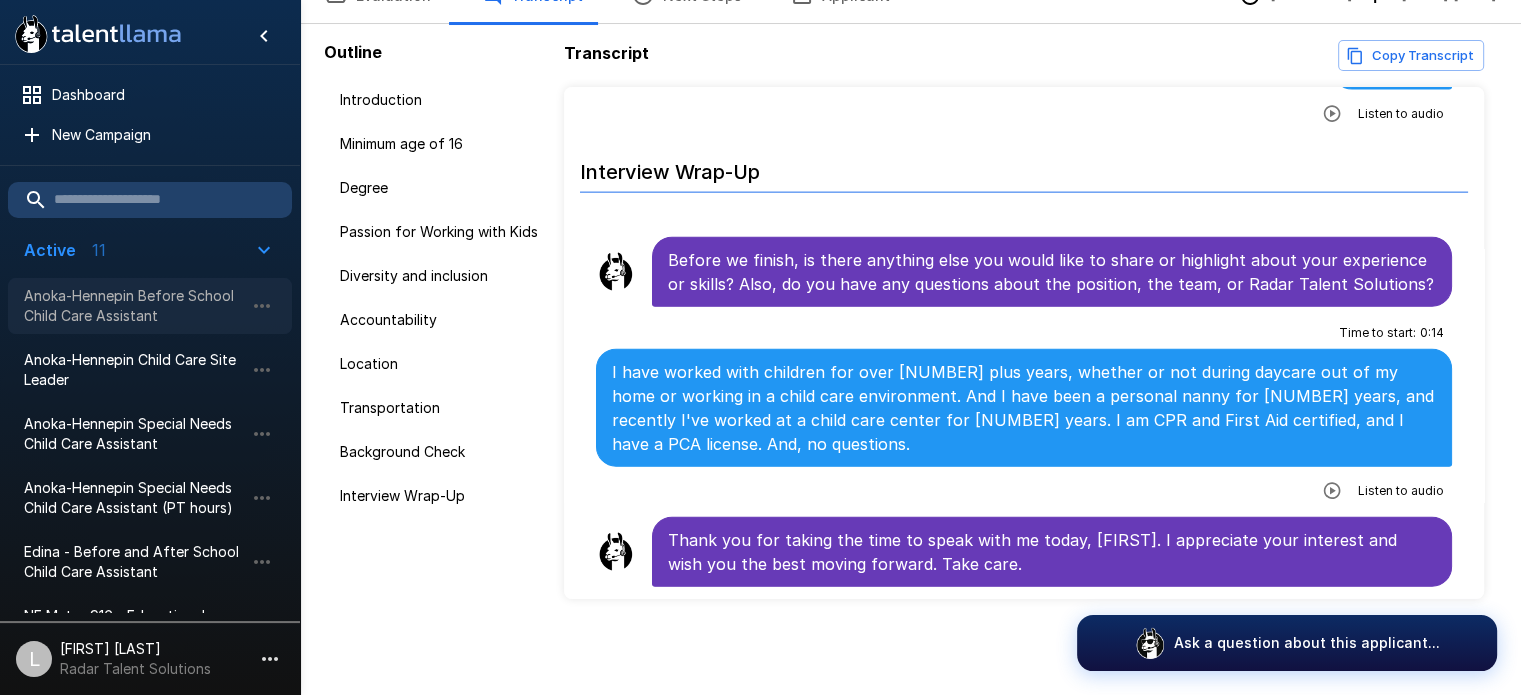 click on "Anoka-Hennepin Before School Child Care Assistant" at bounding box center [134, 306] 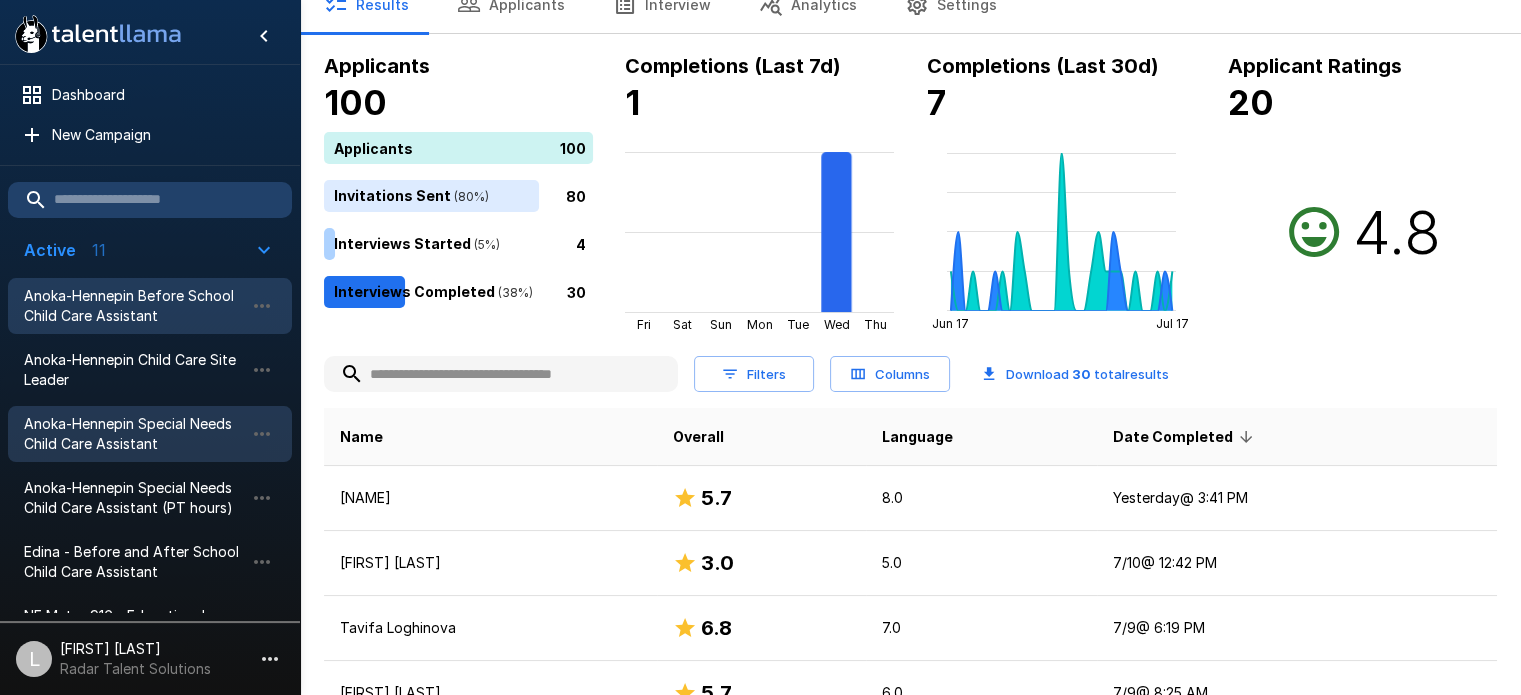 click on "Anoka-Hennepin Special Needs Child Care Assistant" at bounding box center [134, 434] 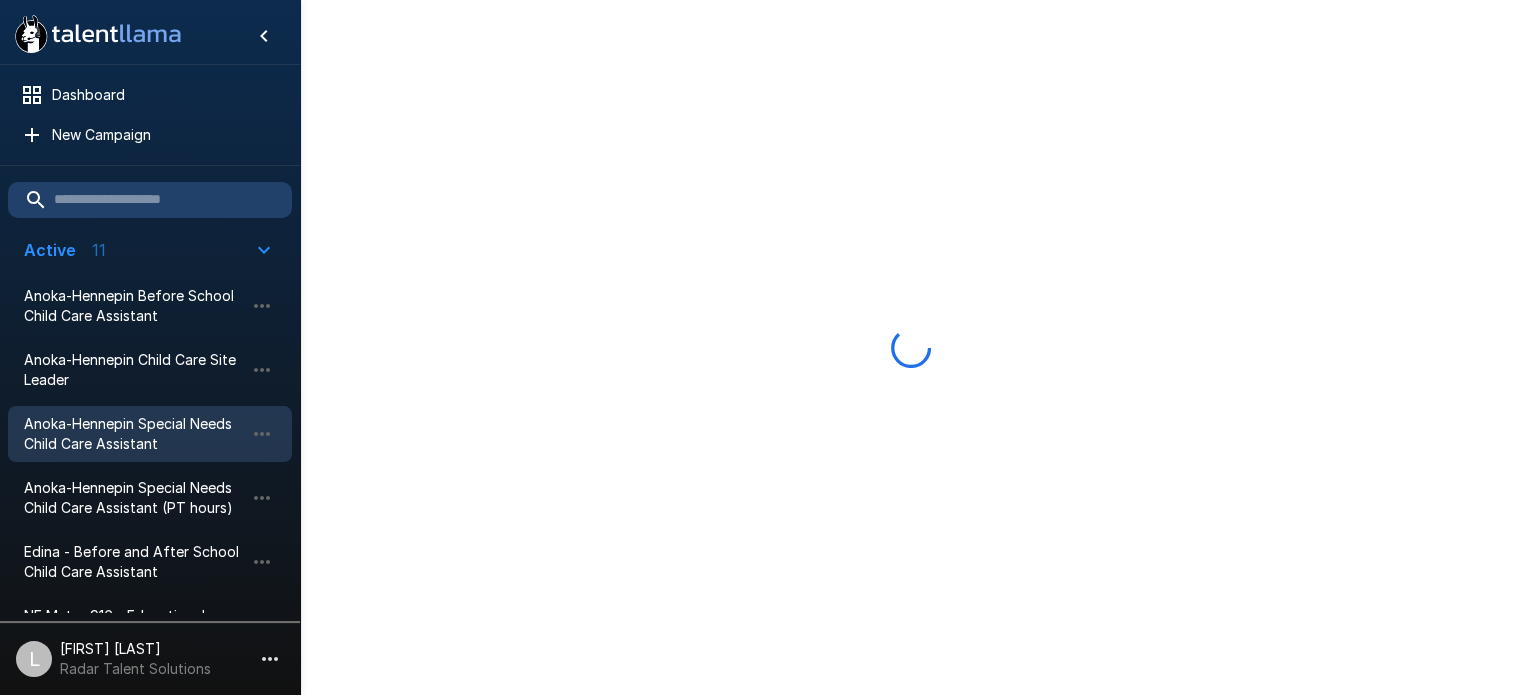 scroll, scrollTop: 0, scrollLeft: 0, axis: both 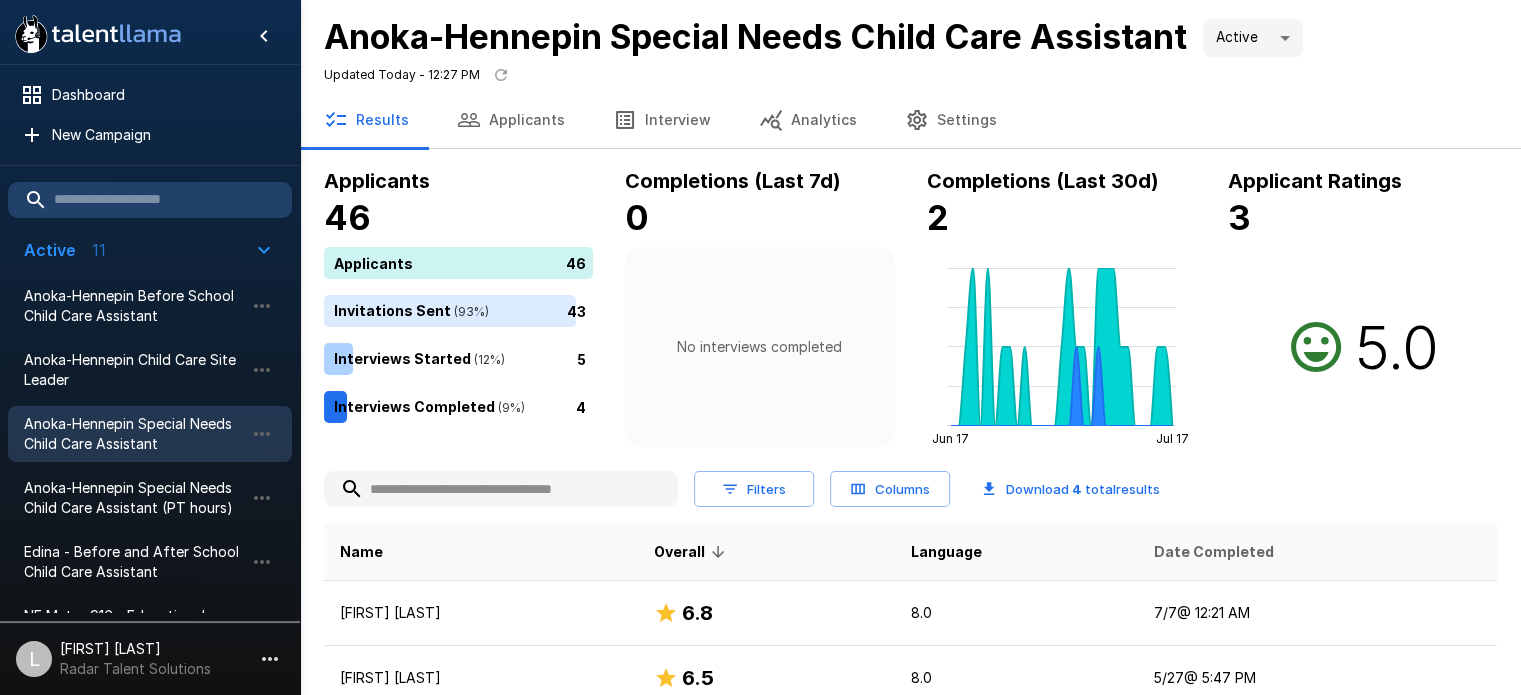 click on "Date Completed" at bounding box center [1214, 552] 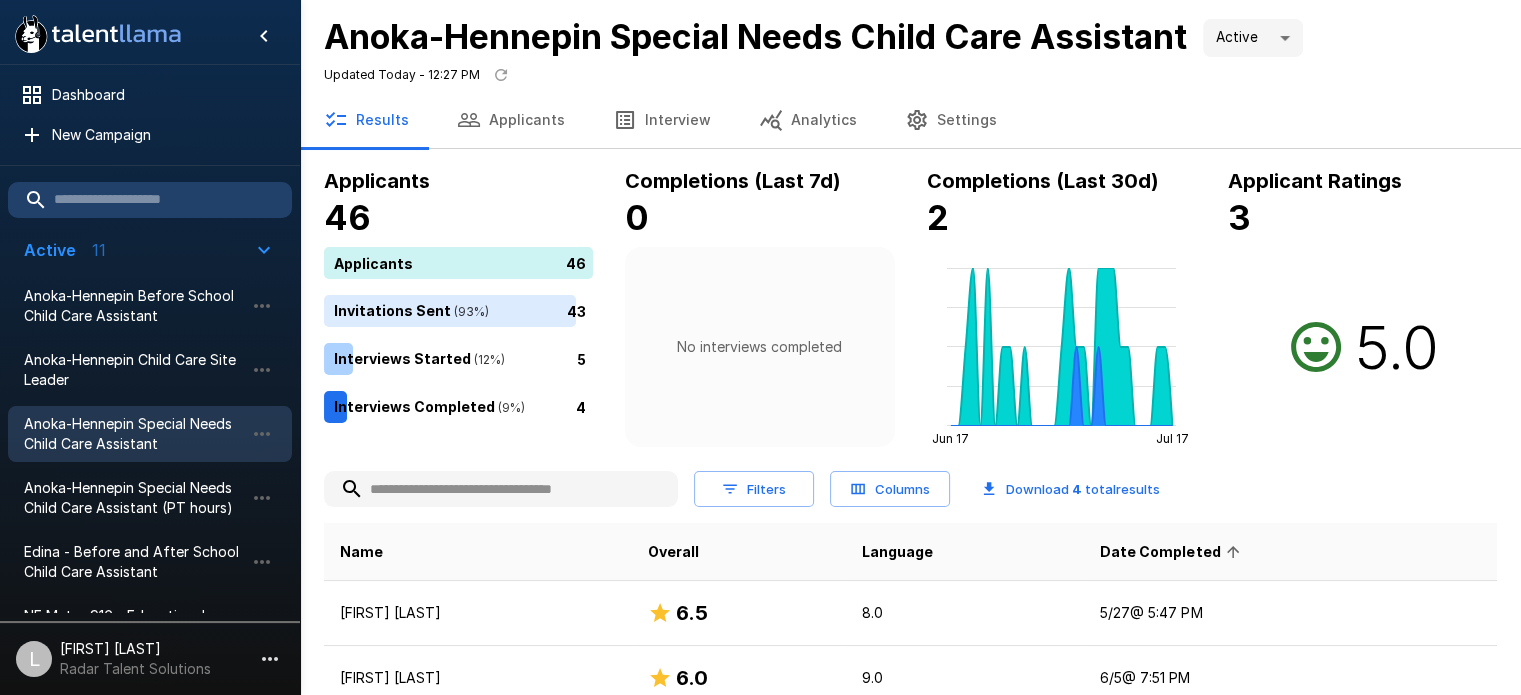 click on "Date Completed" at bounding box center (1173, 552) 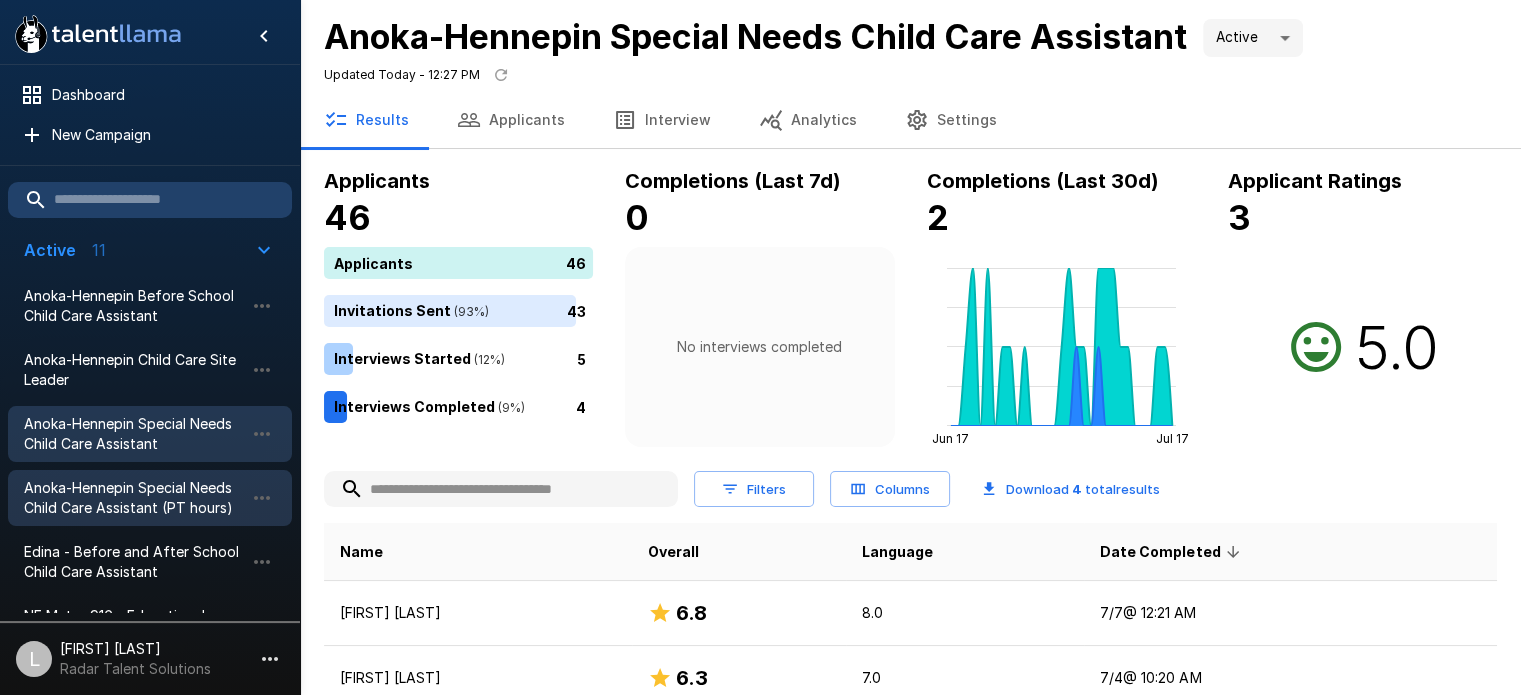 click on "Anoka-Hennepin Special Needs Child Care Assistant (PT hours)" at bounding box center (134, 498) 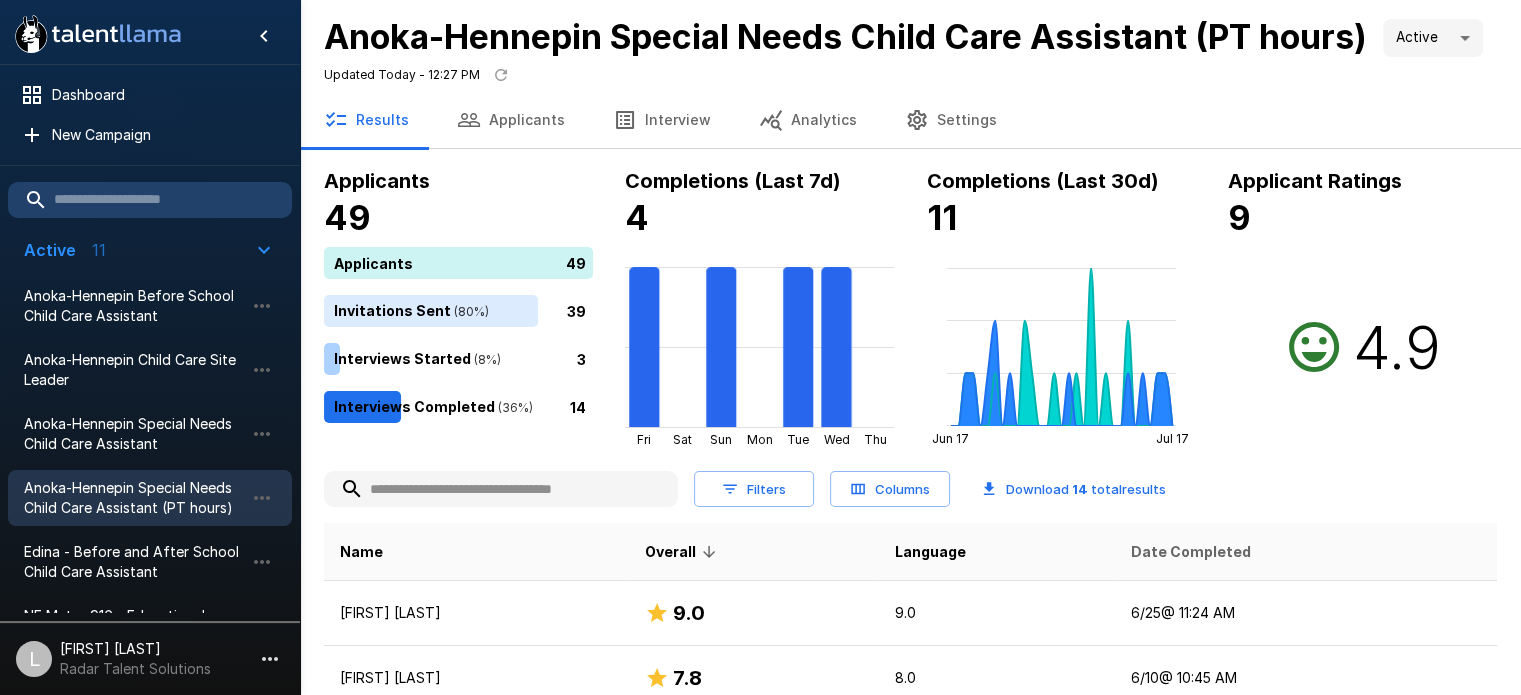 click on "Date Completed" at bounding box center (1190, 552) 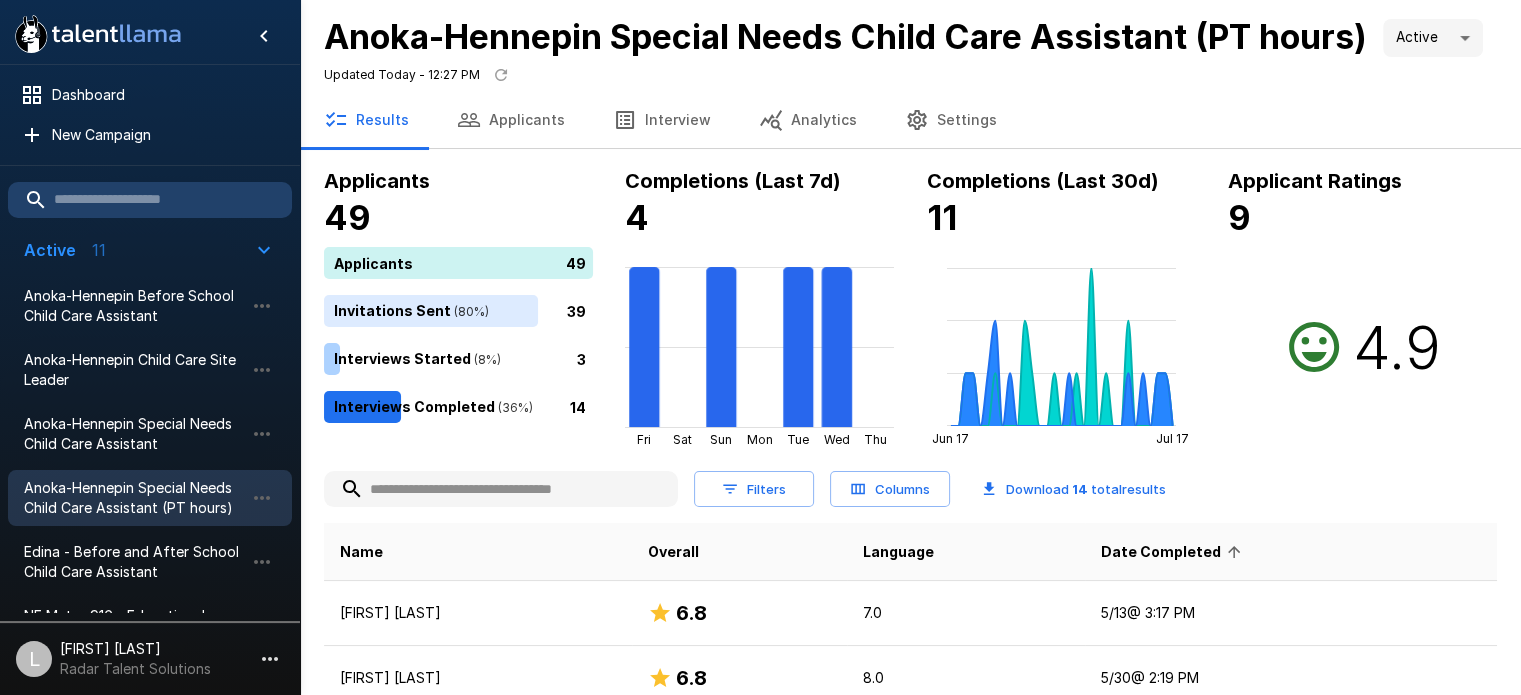 click on "Date Completed" at bounding box center [1174, 552] 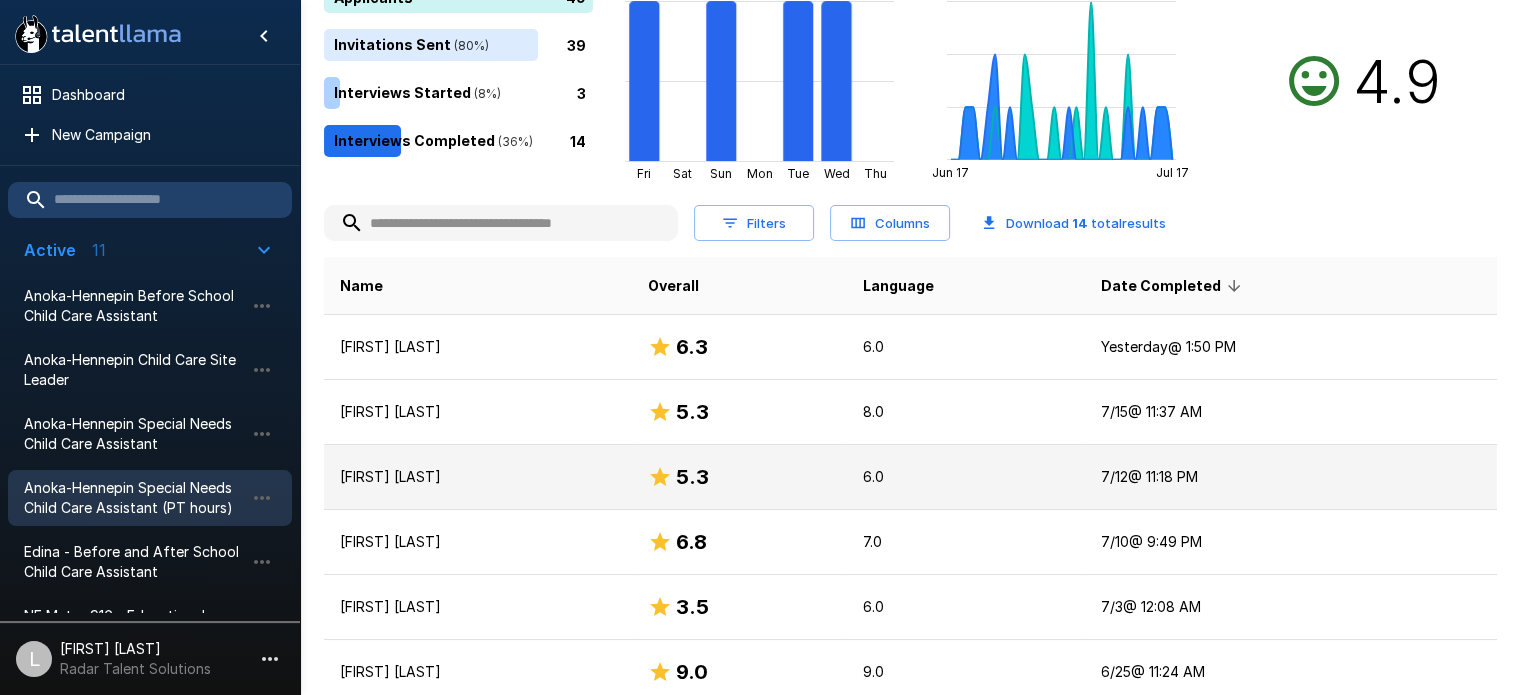 scroll, scrollTop: 300, scrollLeft: 0, axis: vertical 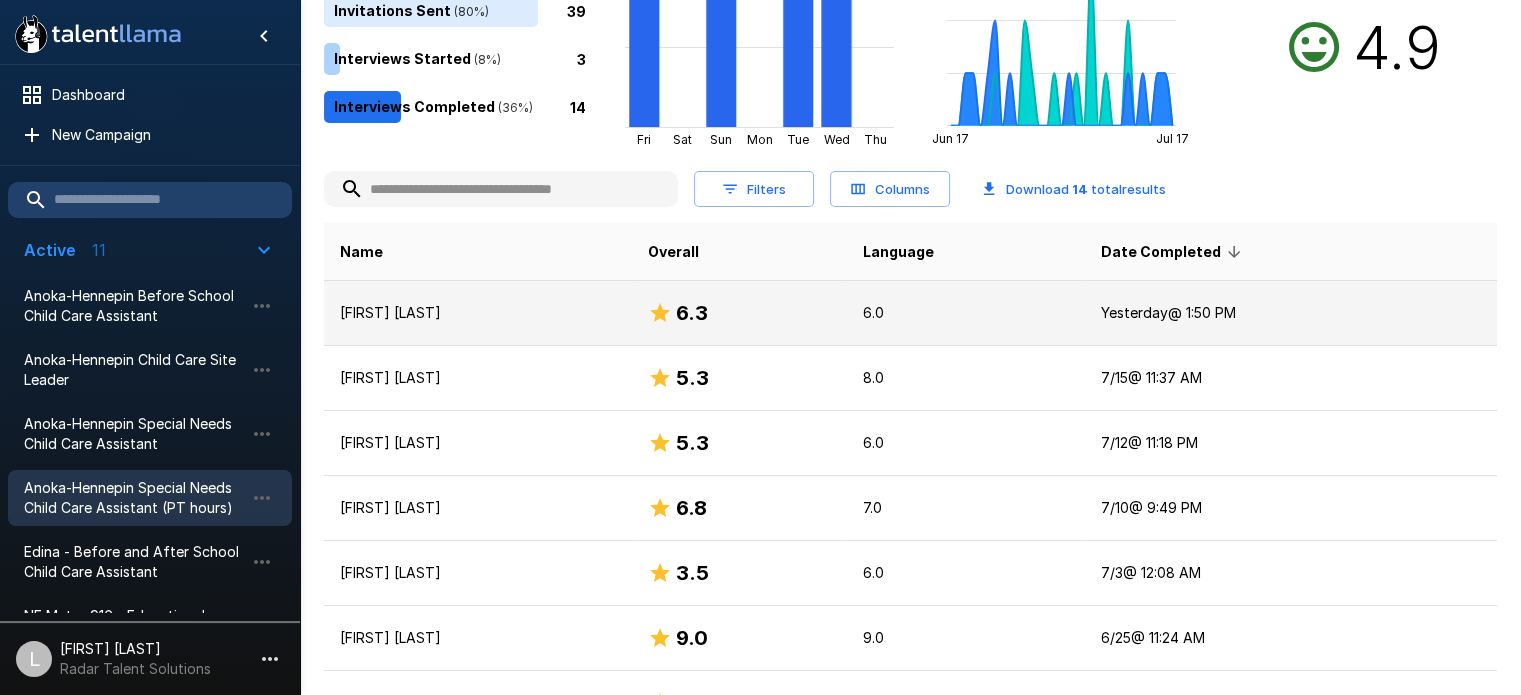 click 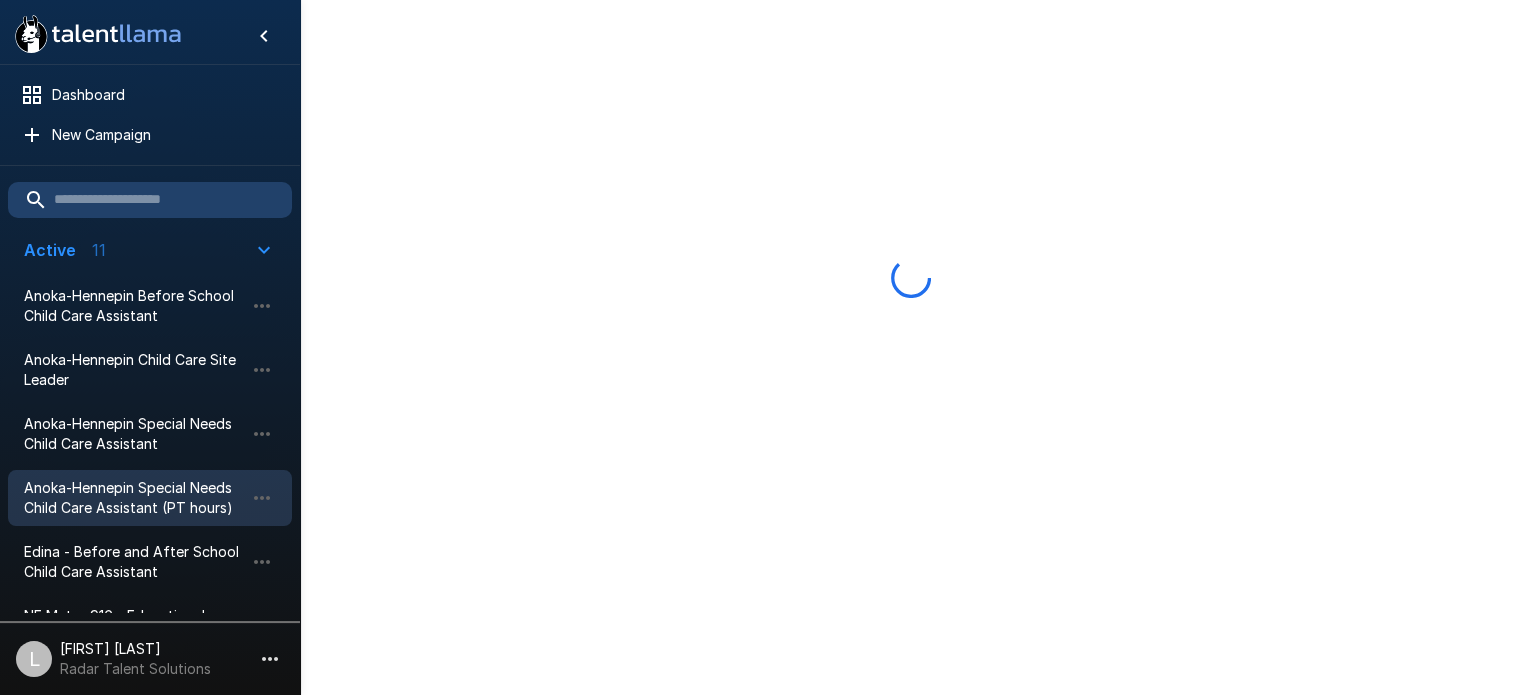 scroll, scrollTop: 0, scrollLeft: 0, axis: both 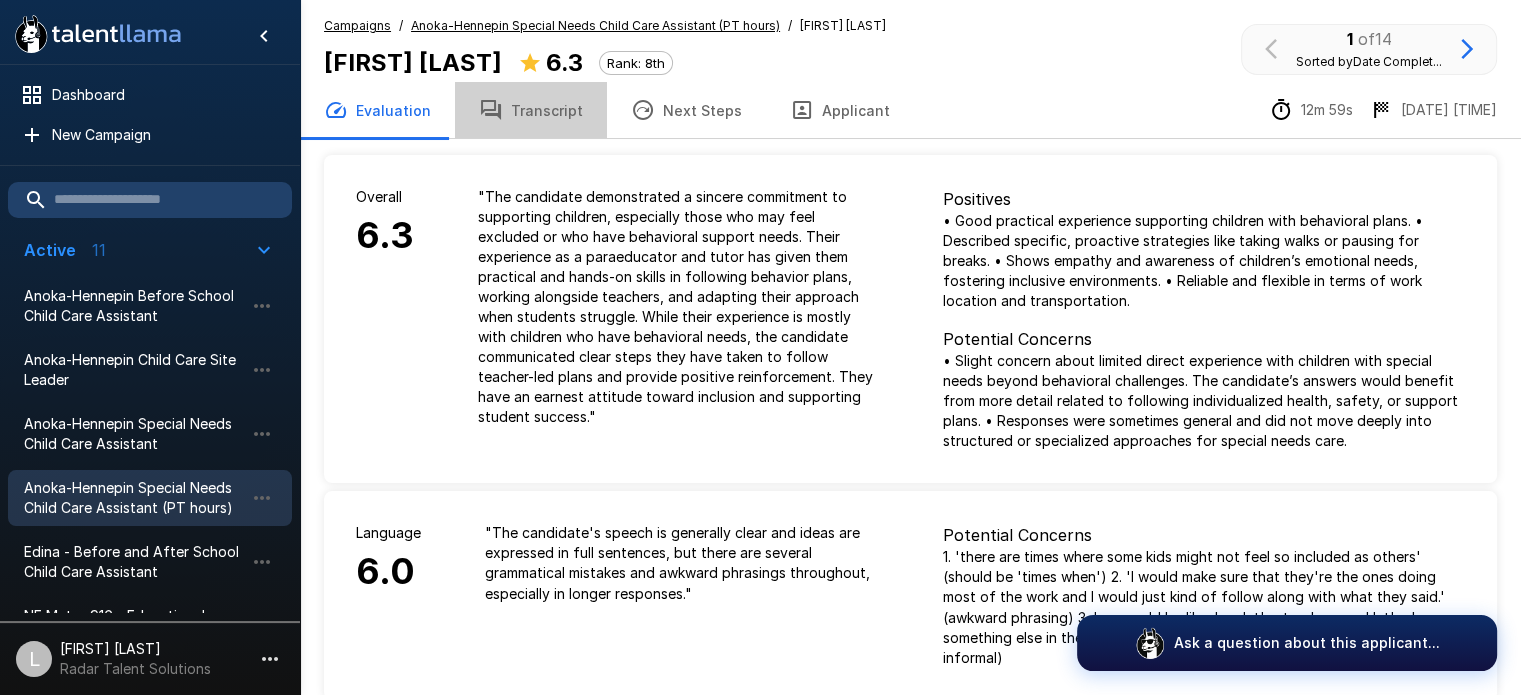 click on "Transcript" at bounding box center (531, 110) 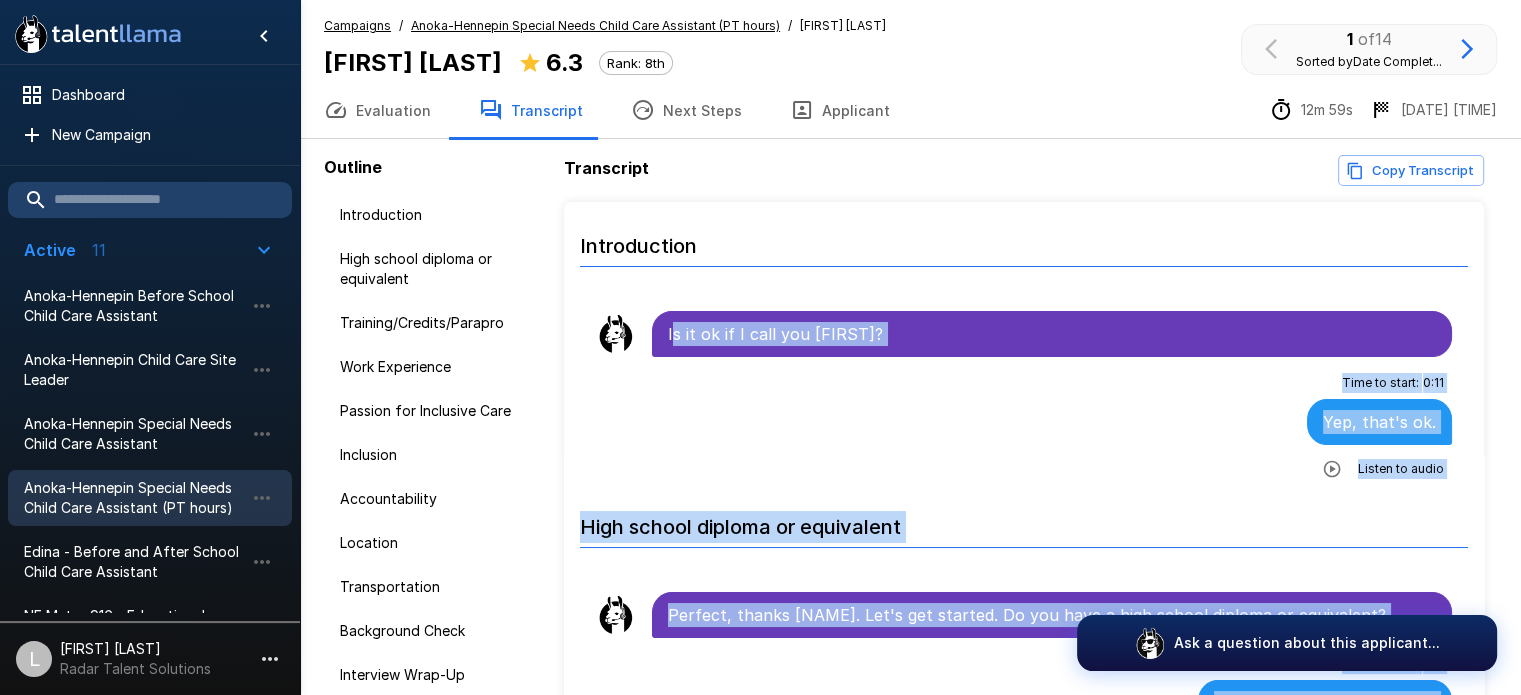 scroll, scrollTop: 19, scrollLeft: 0, axis: vertical 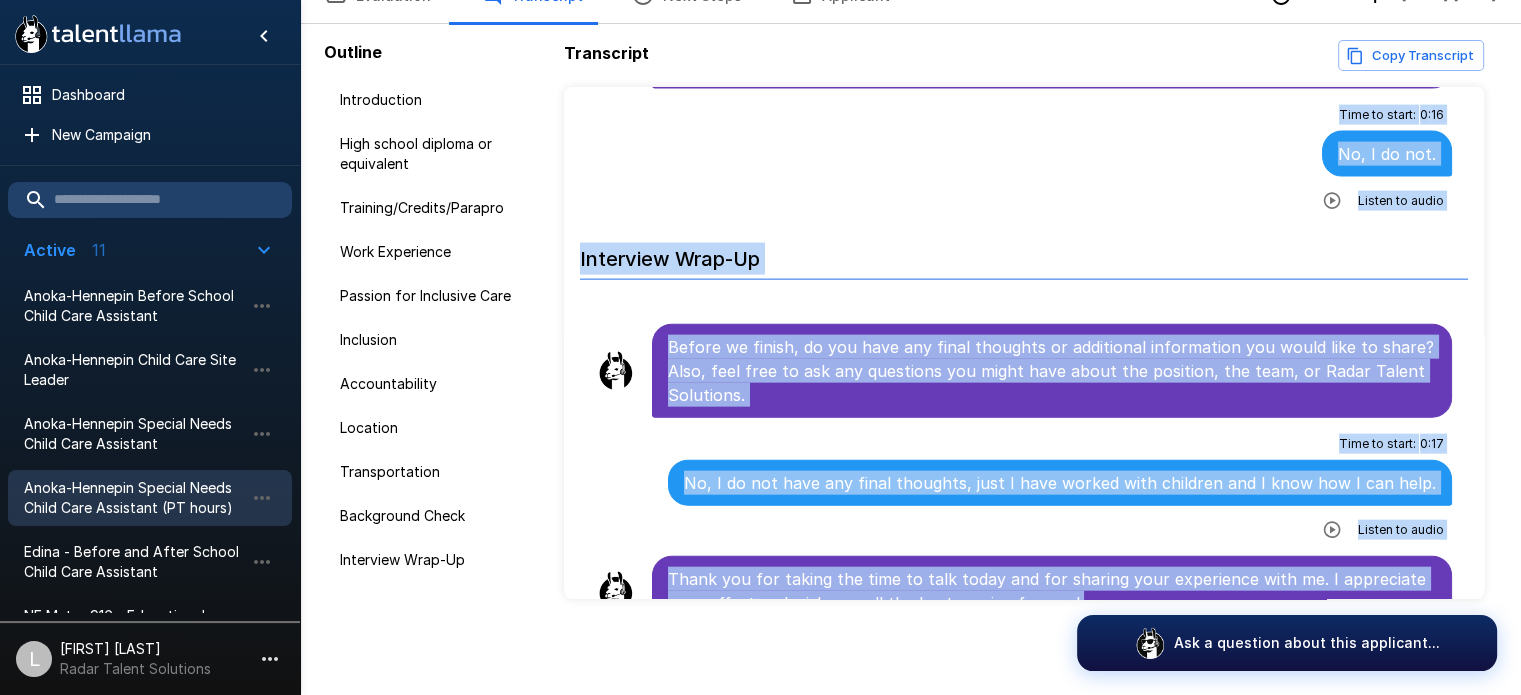 drag, startPoint x: 674, startPoint y: 311, endPoint x: 1375, endPoint y: 735, distance: 819.2539 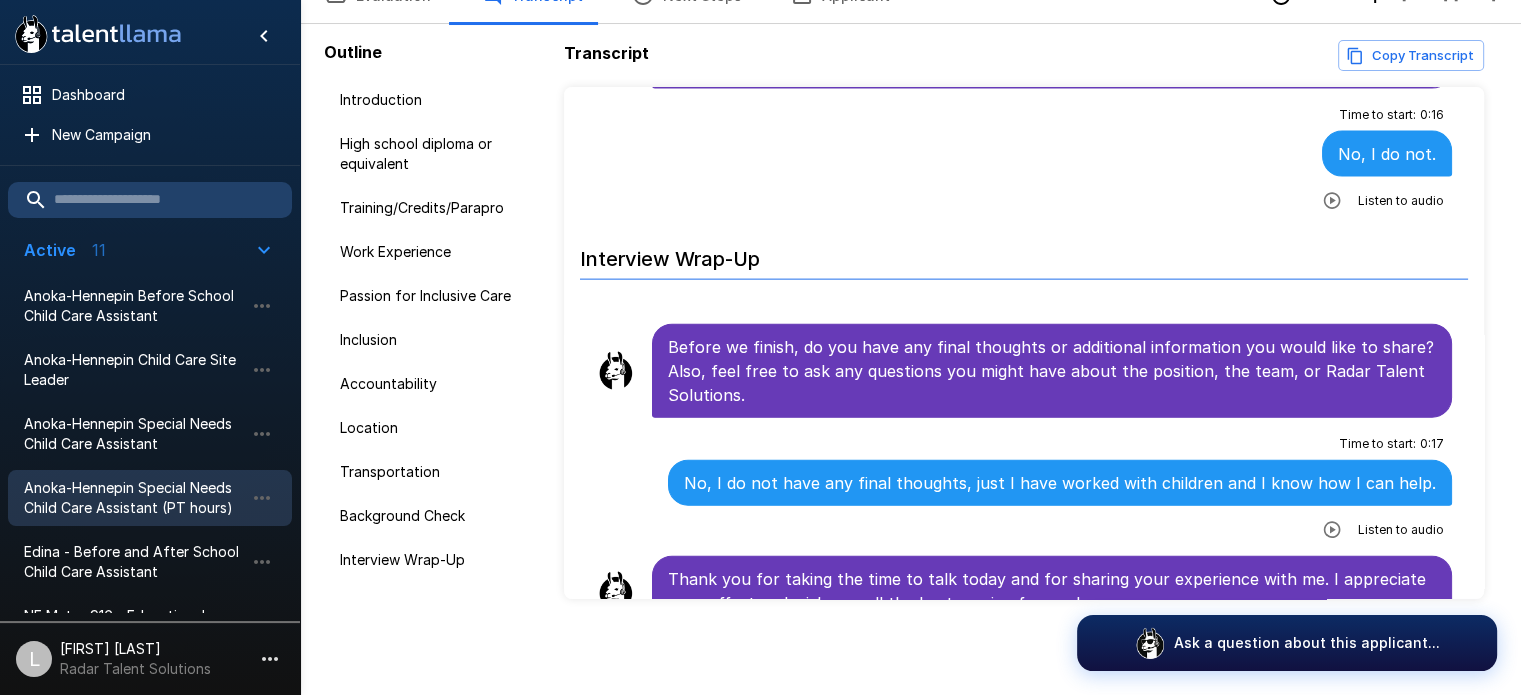 click on "Outline Introduction High school diploma or equivalent Training/Credits/Parapro  Work Experience Passion for Inclusive Care Inclusion Accountability Location Transportation Background Check Interview Wrap-Up" at bounding box center (444, 323) 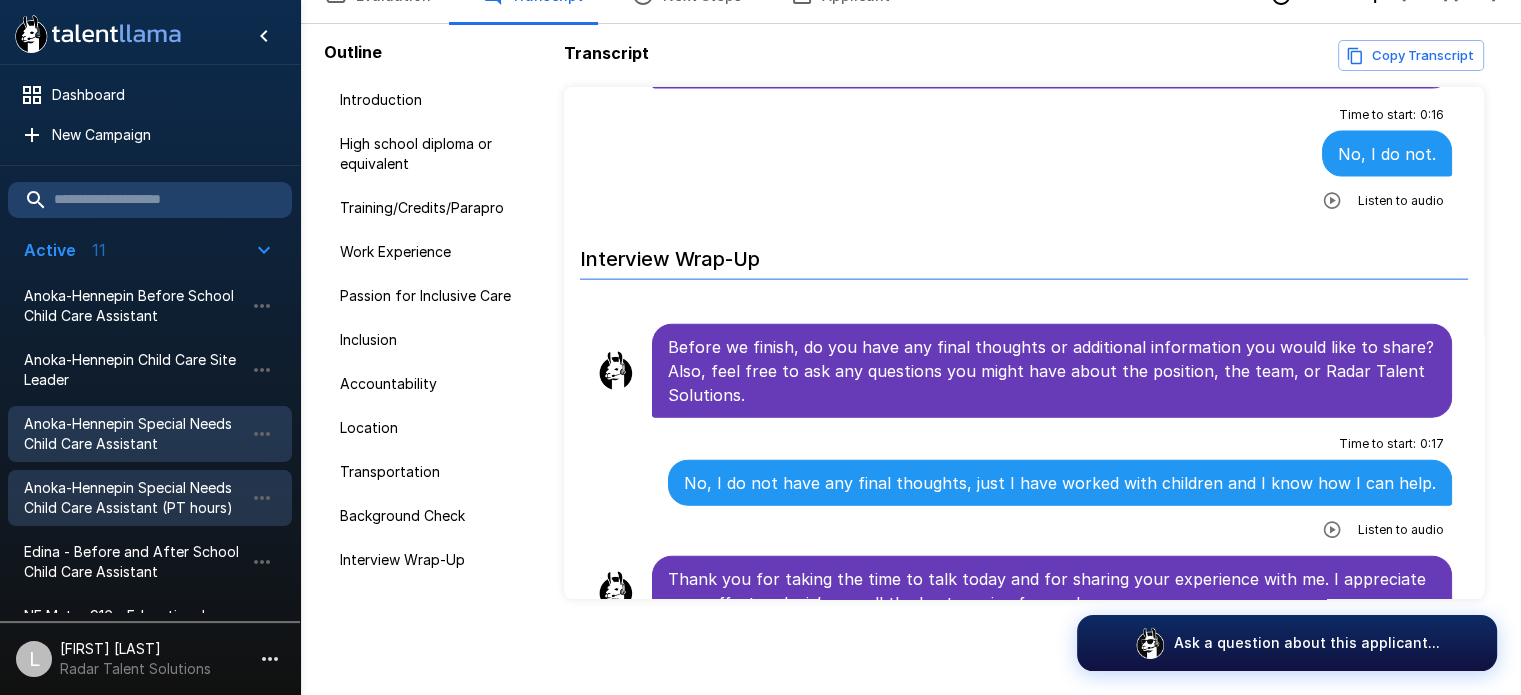 click on "Anoka-Hennepin Special Needs Child Care Assistant" at bounding box center (134, 434) 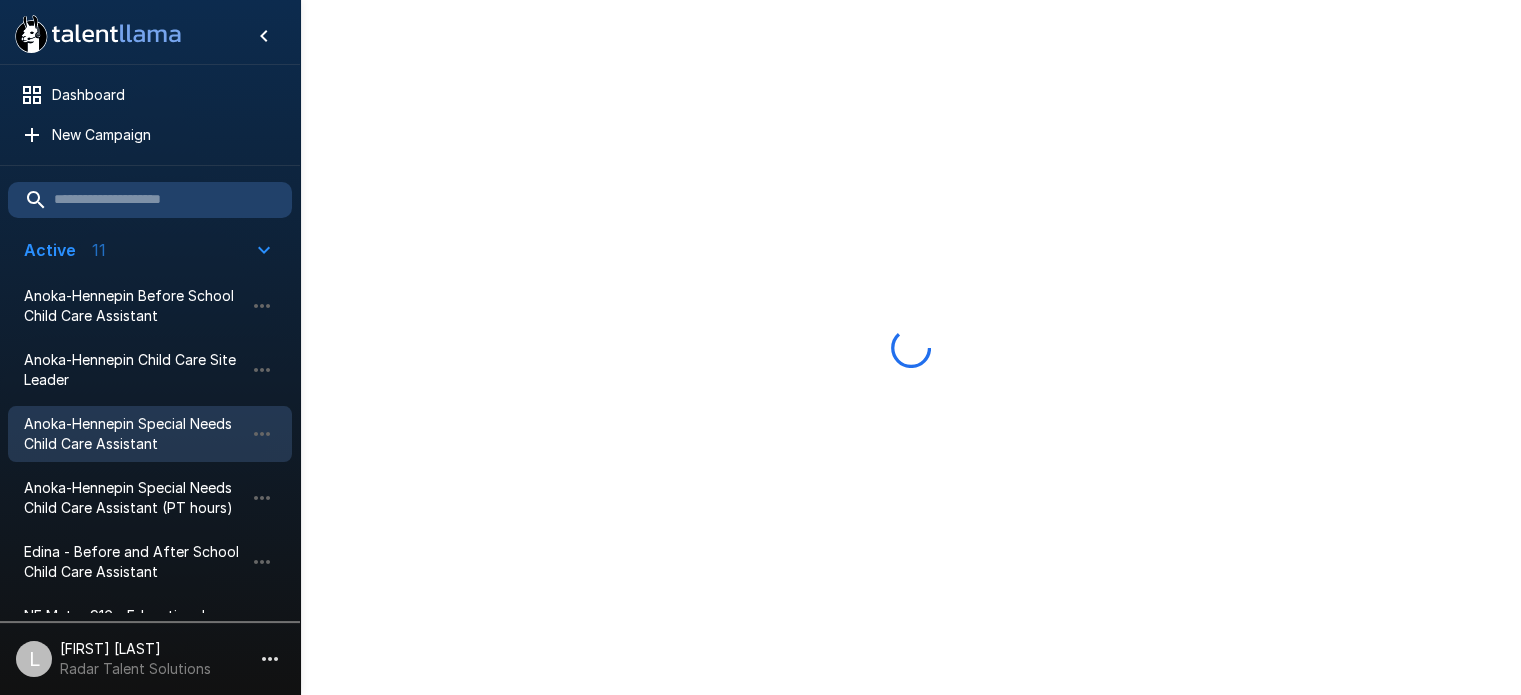 scroll, scrollTop: 0, scrollLeft: 0, axis: both 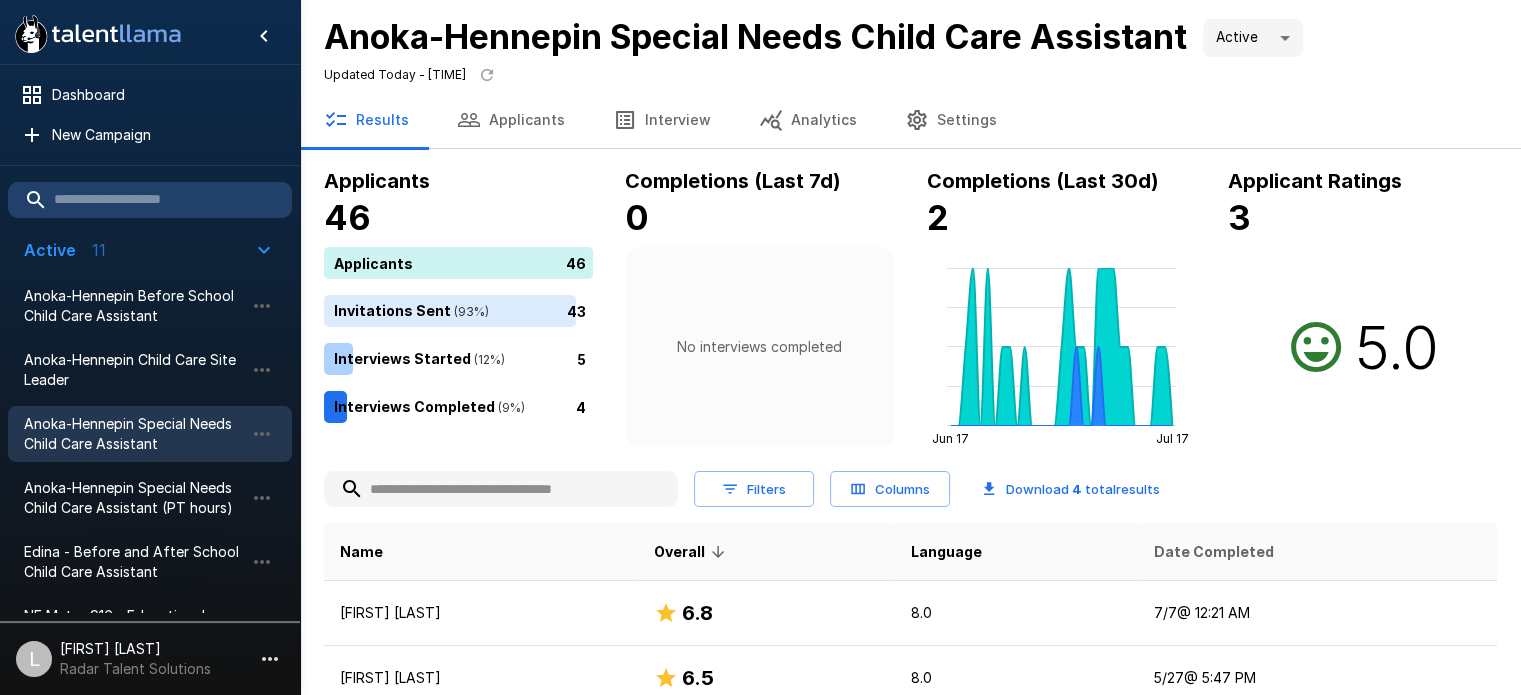 click on "Date Completed" at bounding box center [1214, 552] 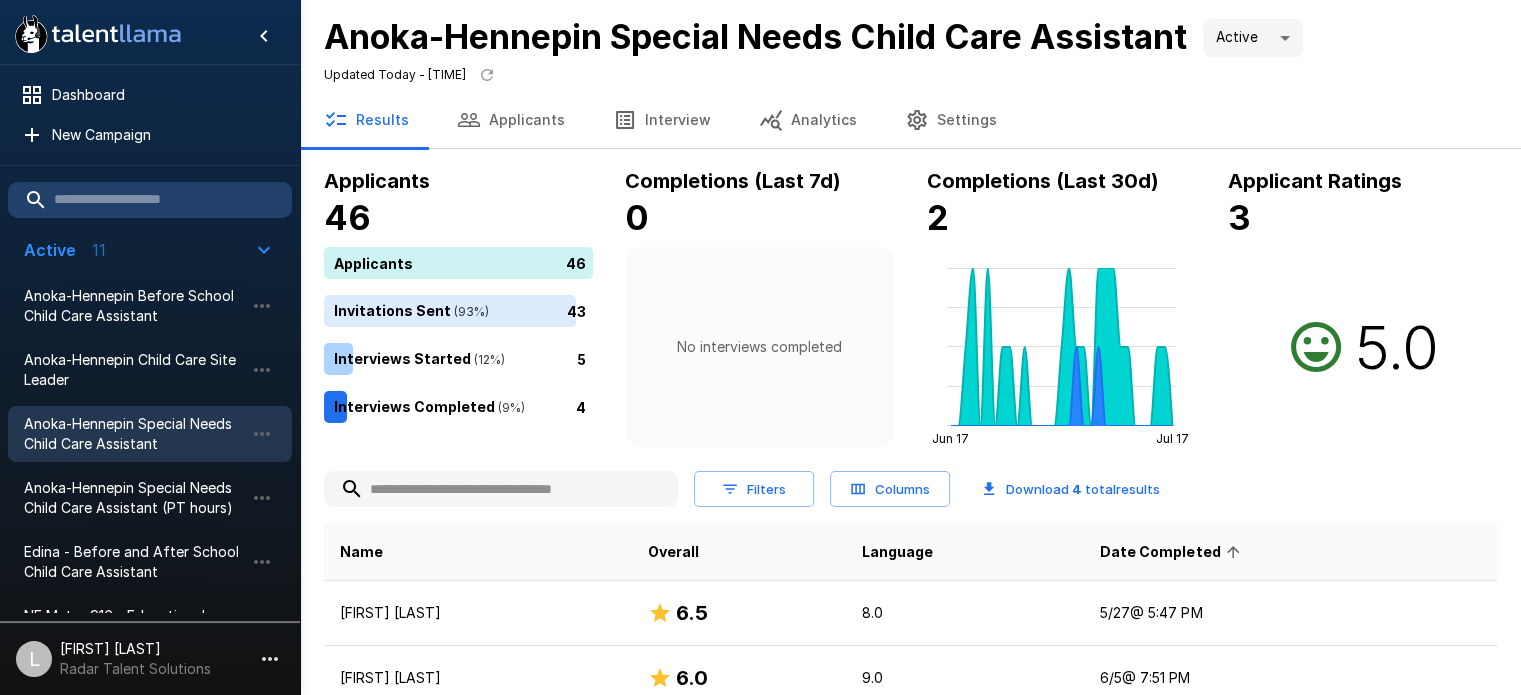 click on "Date Completed" at bounding box center (1173, 552) 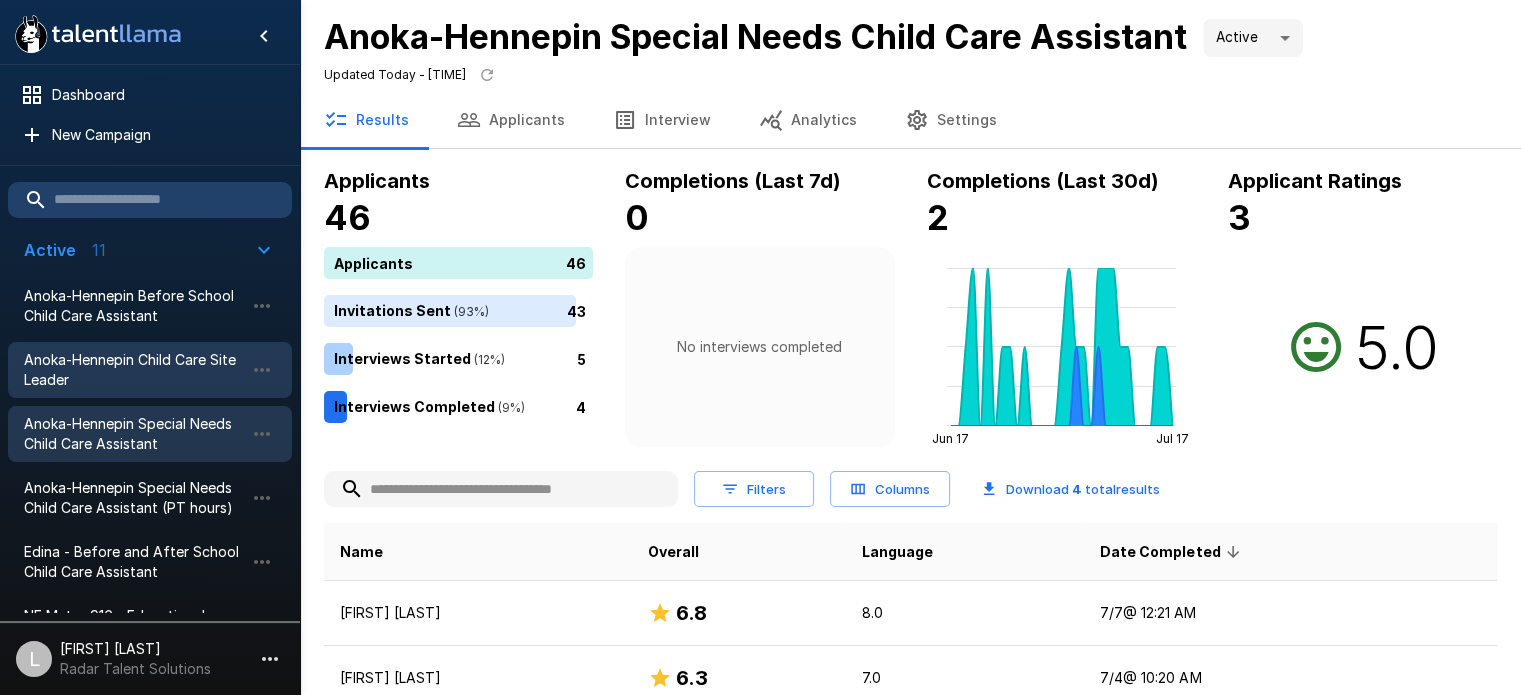 click on "Anoka-Hennepin Child Care Site Leader" at bounding box center [134, 370] 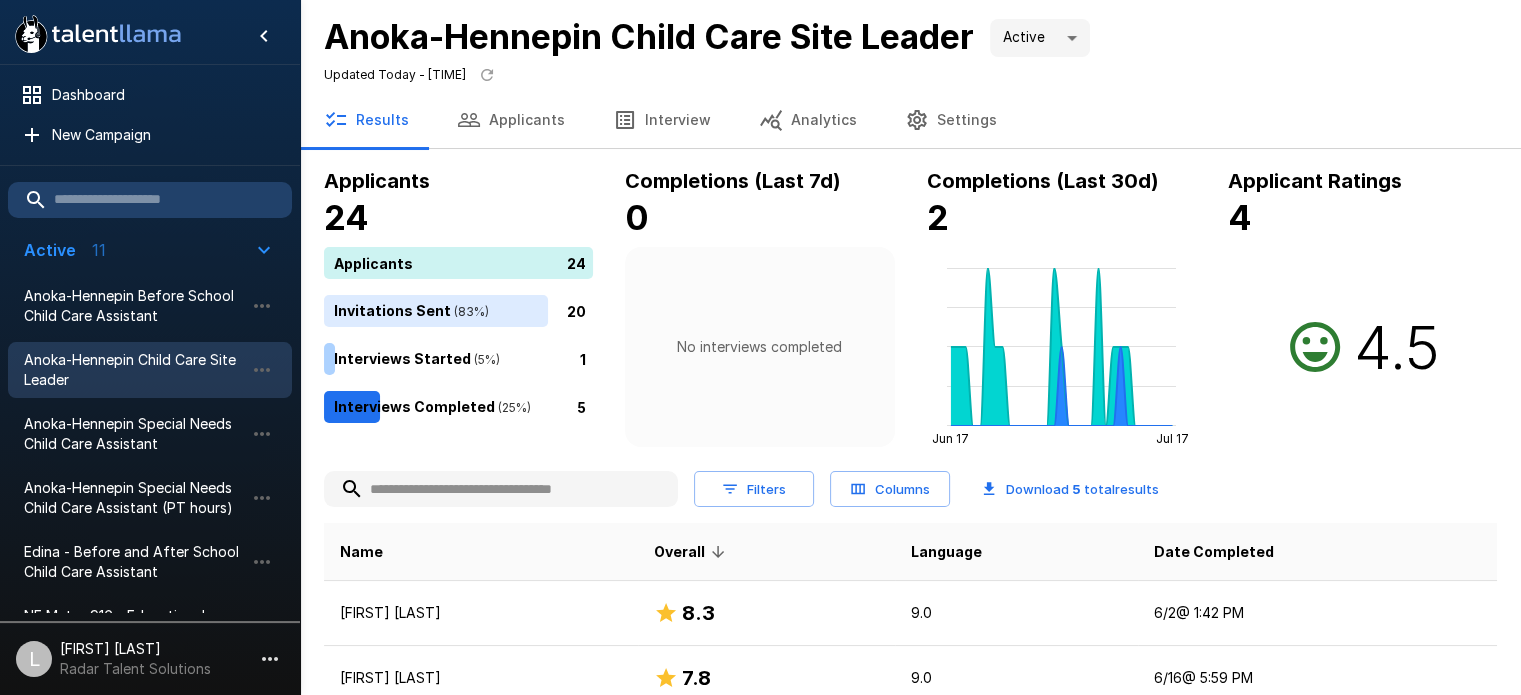 scroll, scrollTop: 300, scrollLeft: 0, axis: vertical 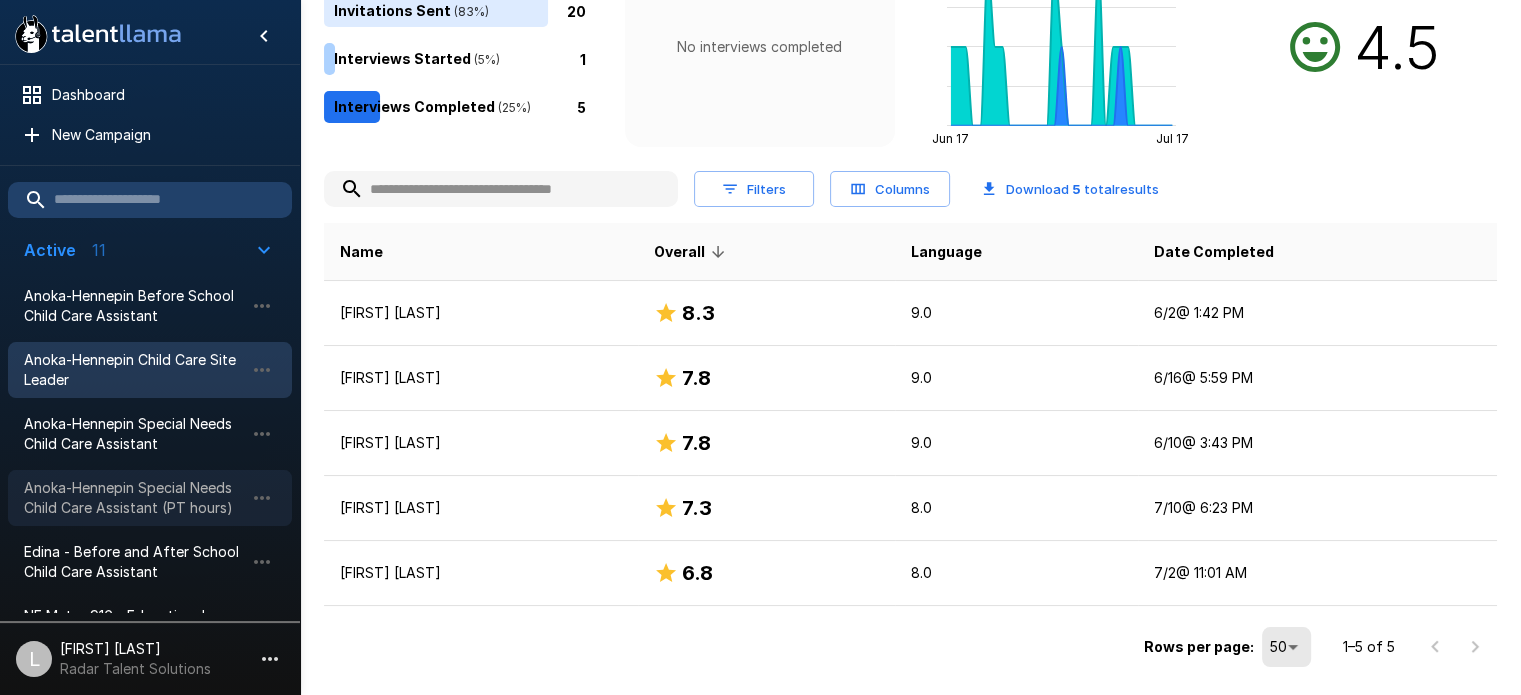 click on "Anoka-Hennepin Special Needs Child Care Assistant (PT hours)" at bounding box center [134, 498] 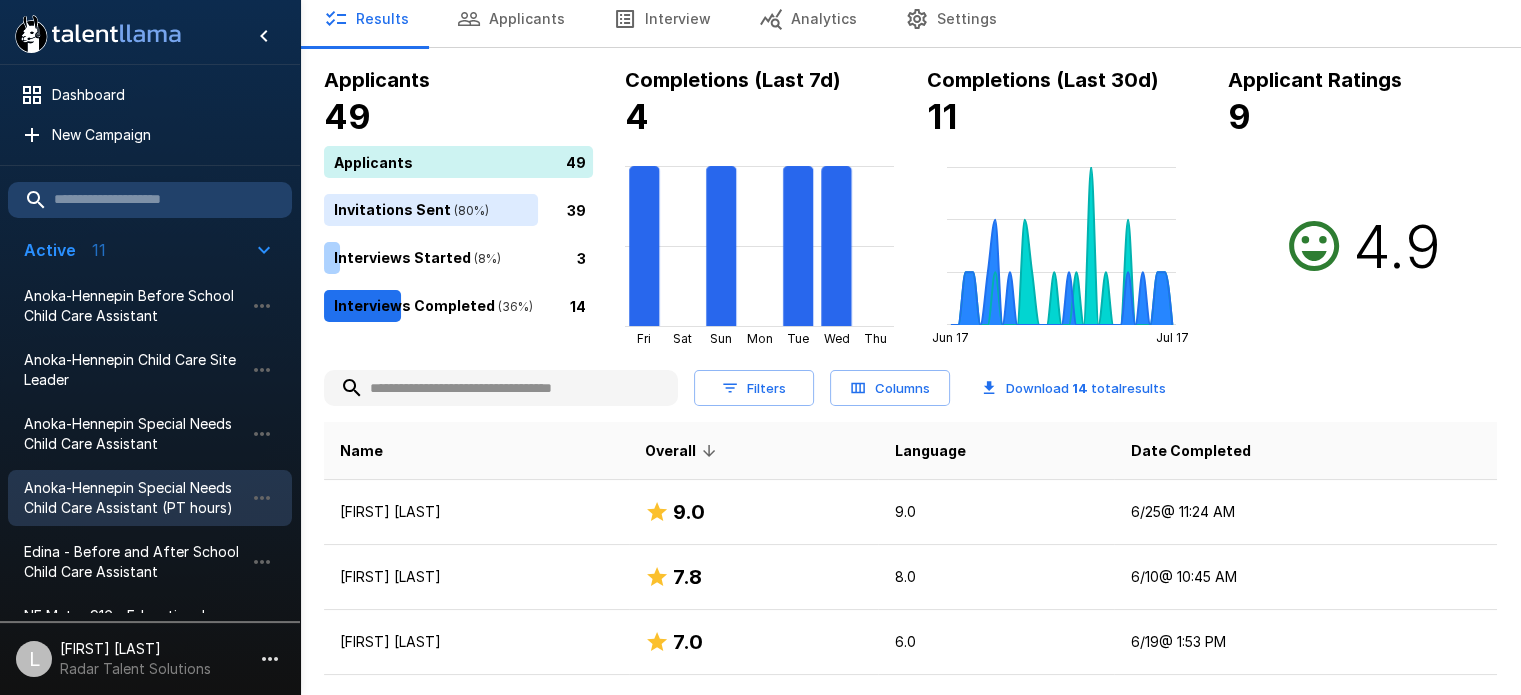 scroll, scrollTop: 300, scrollLeft: 0, axis: vertical 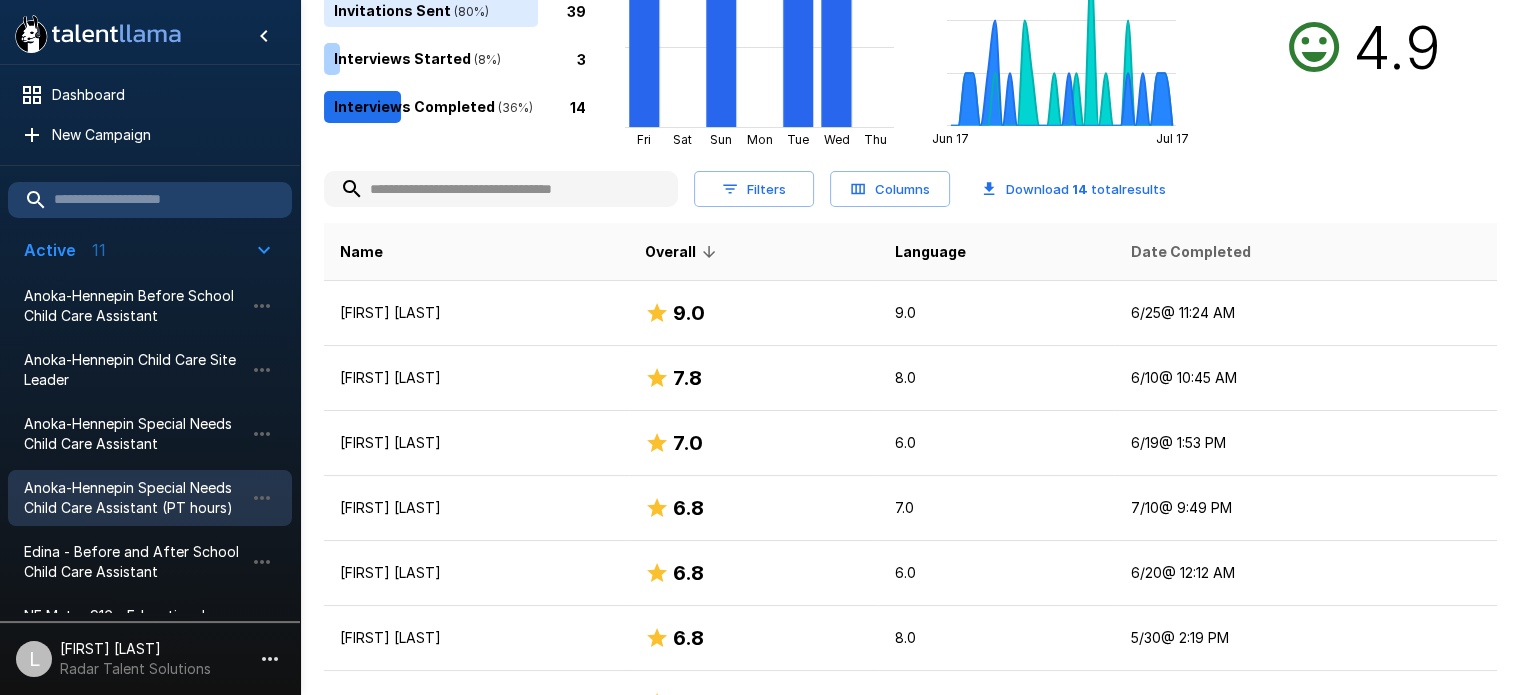 click on "Date Completed" at bounding box center [1190, 252] 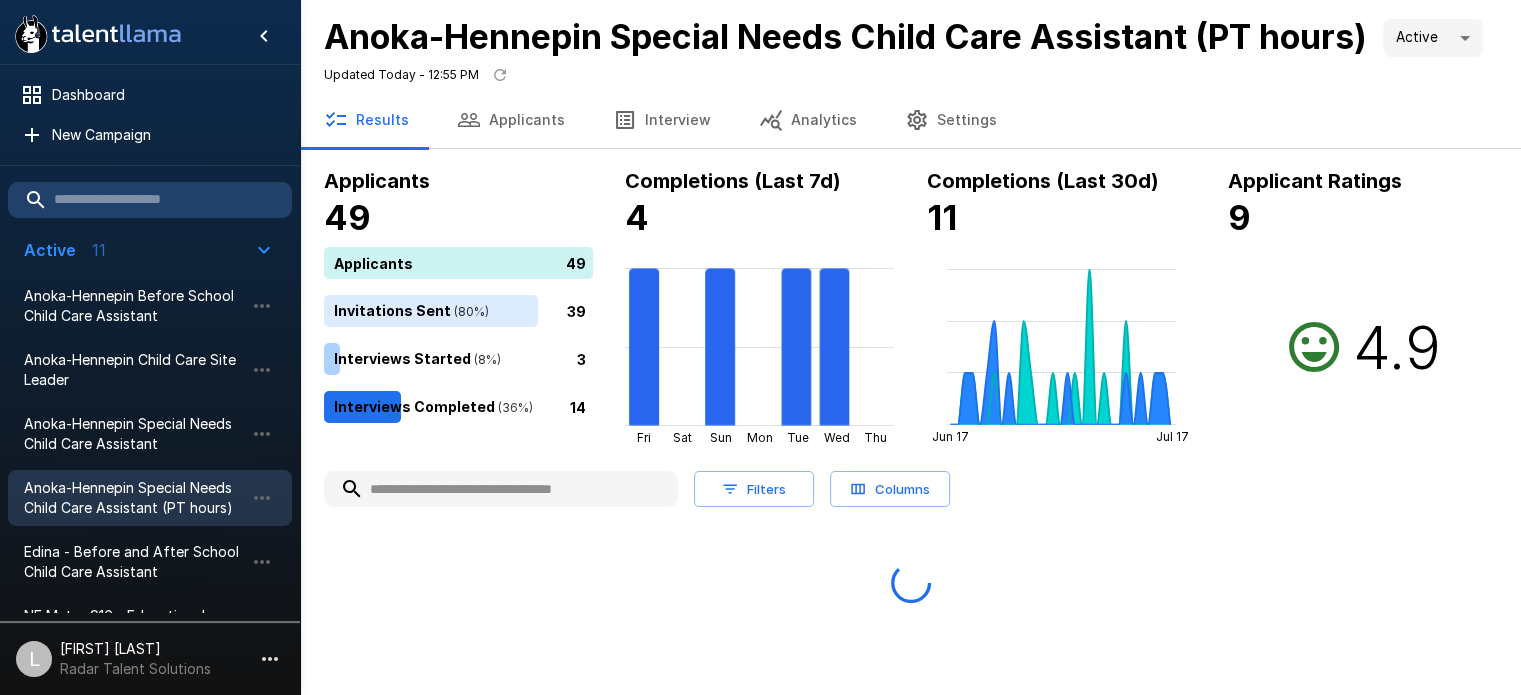 scroll, scrollTop: 0, scrollLeft: 0, axis: both 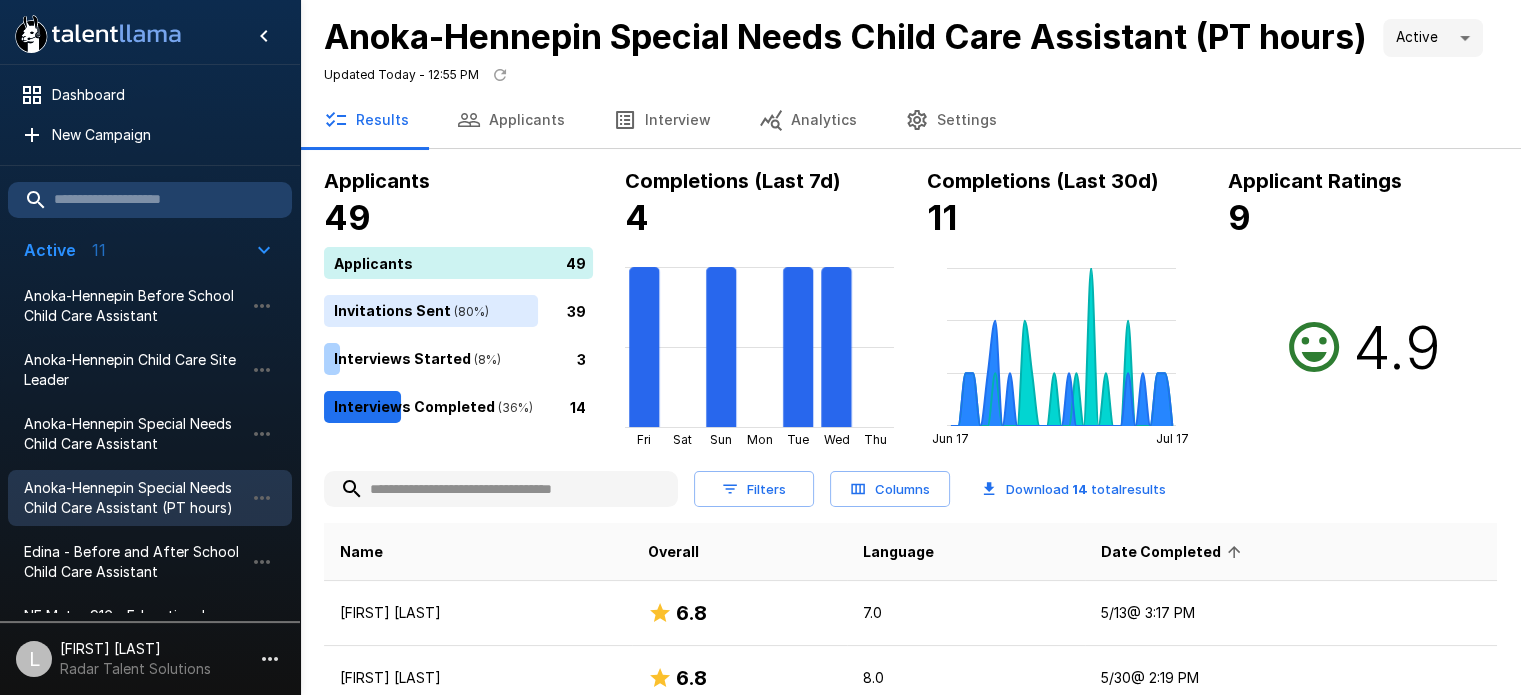 click on "Date Completed" at bounding box center (1174, 552) 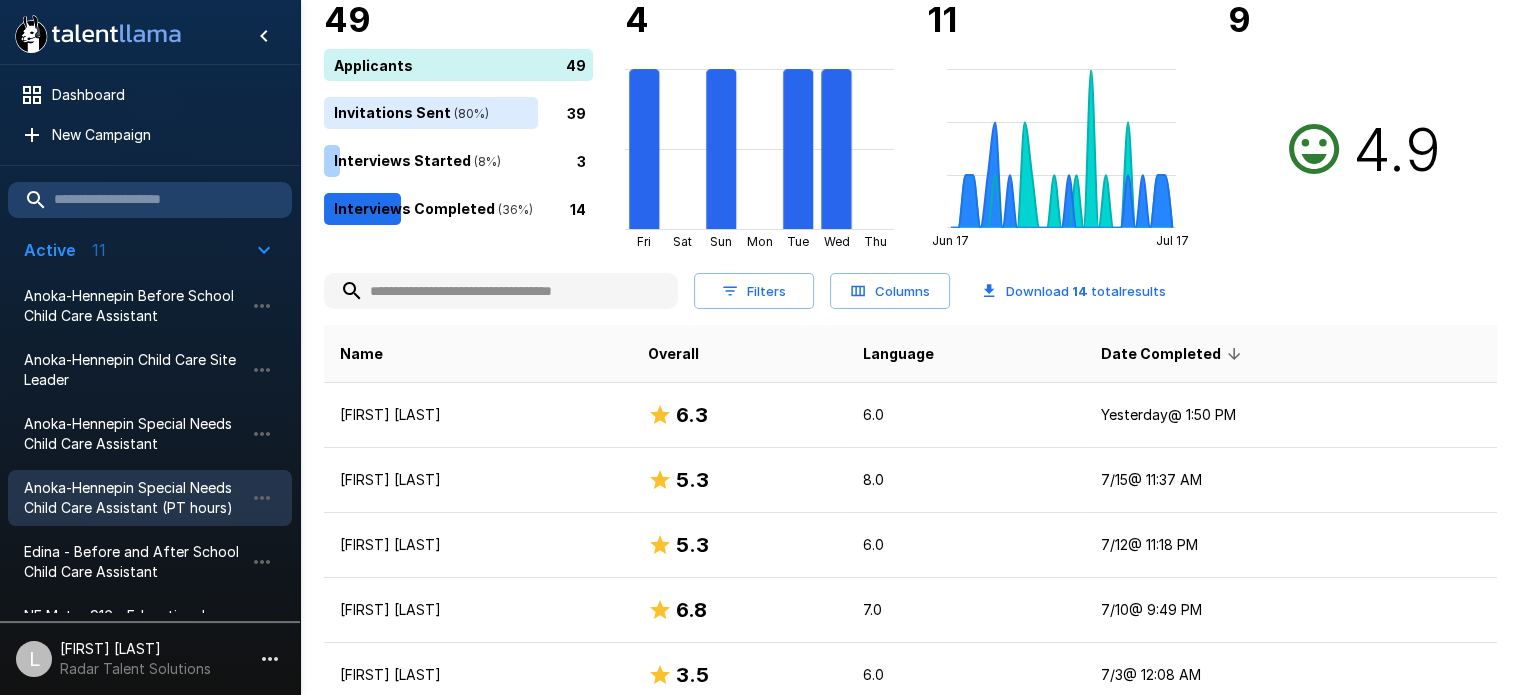 scroll, scrollTop: 200, scrollLeft: 0, axis: vertical 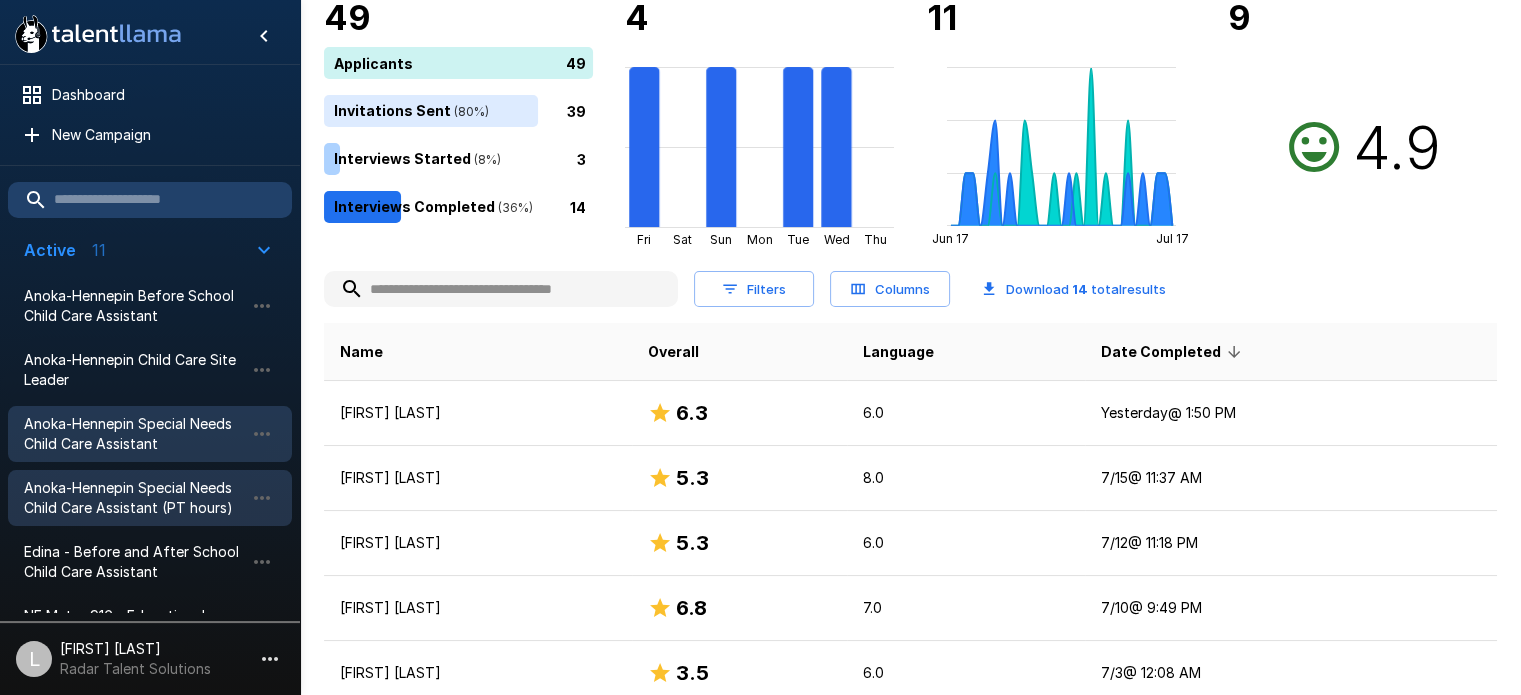 click on "Anoka-Hennepin Special Needs Child Care Assistant" at bounding box center (134, 434) 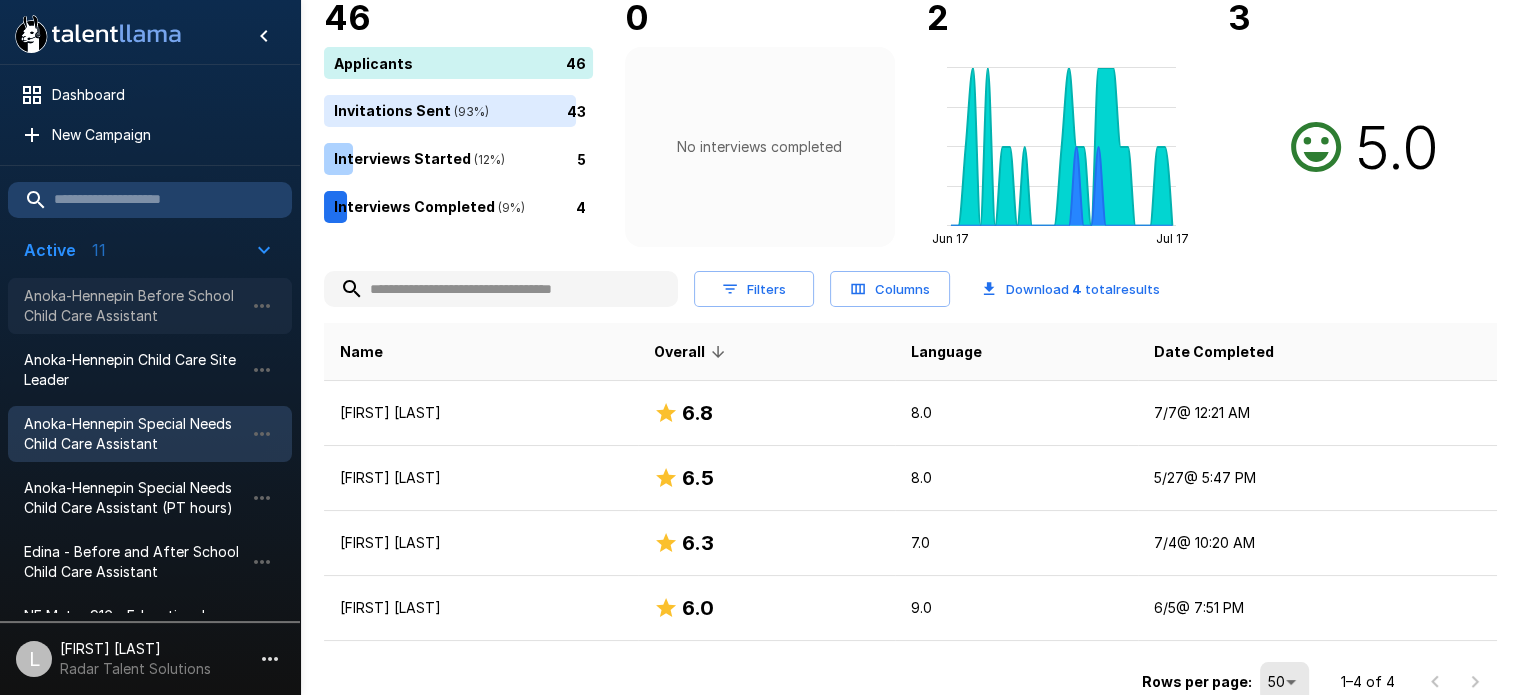 click on "Anoka-Hennepin Before School Child Care Assistant" at bounding box center [134, 306] 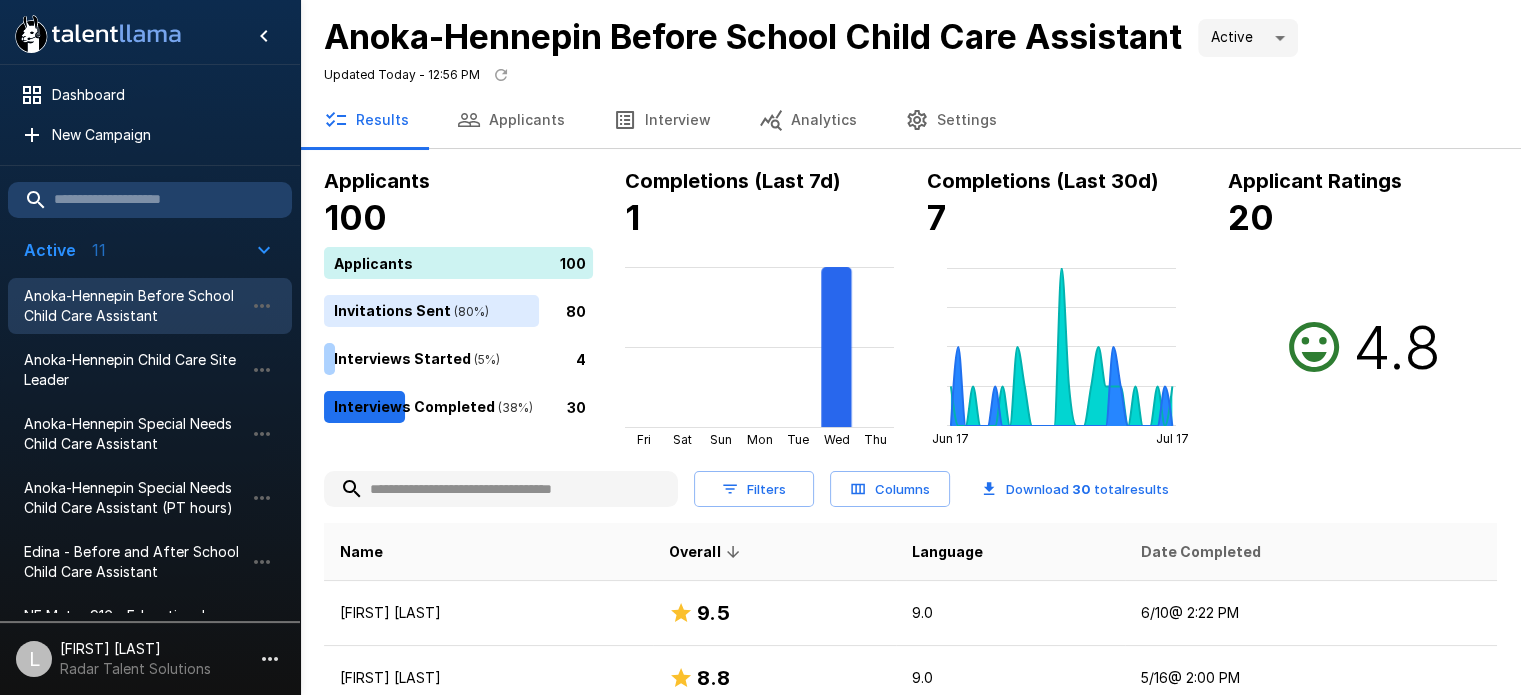 click on "Date Completed" at bounding box center (1201, 552) 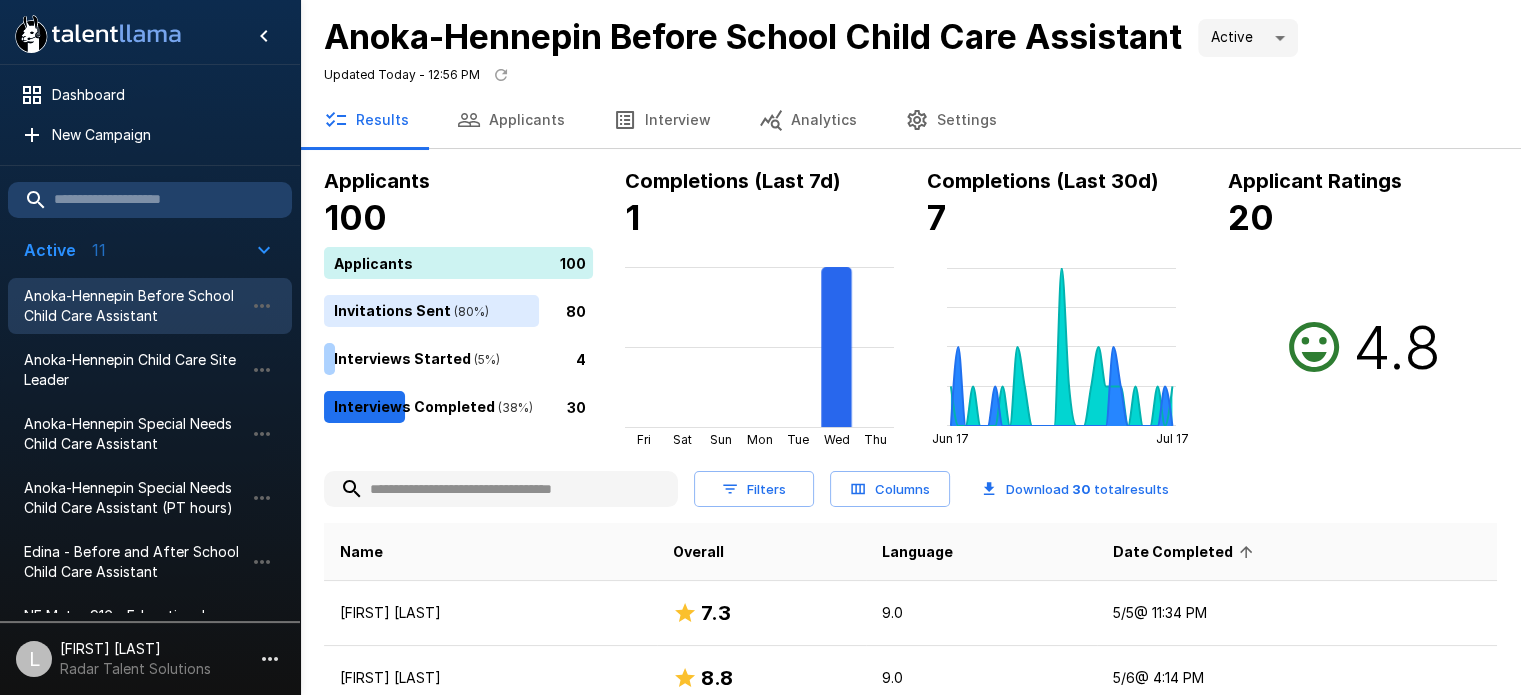 click on "Date Completed" at bounding box center [1186, 552] 